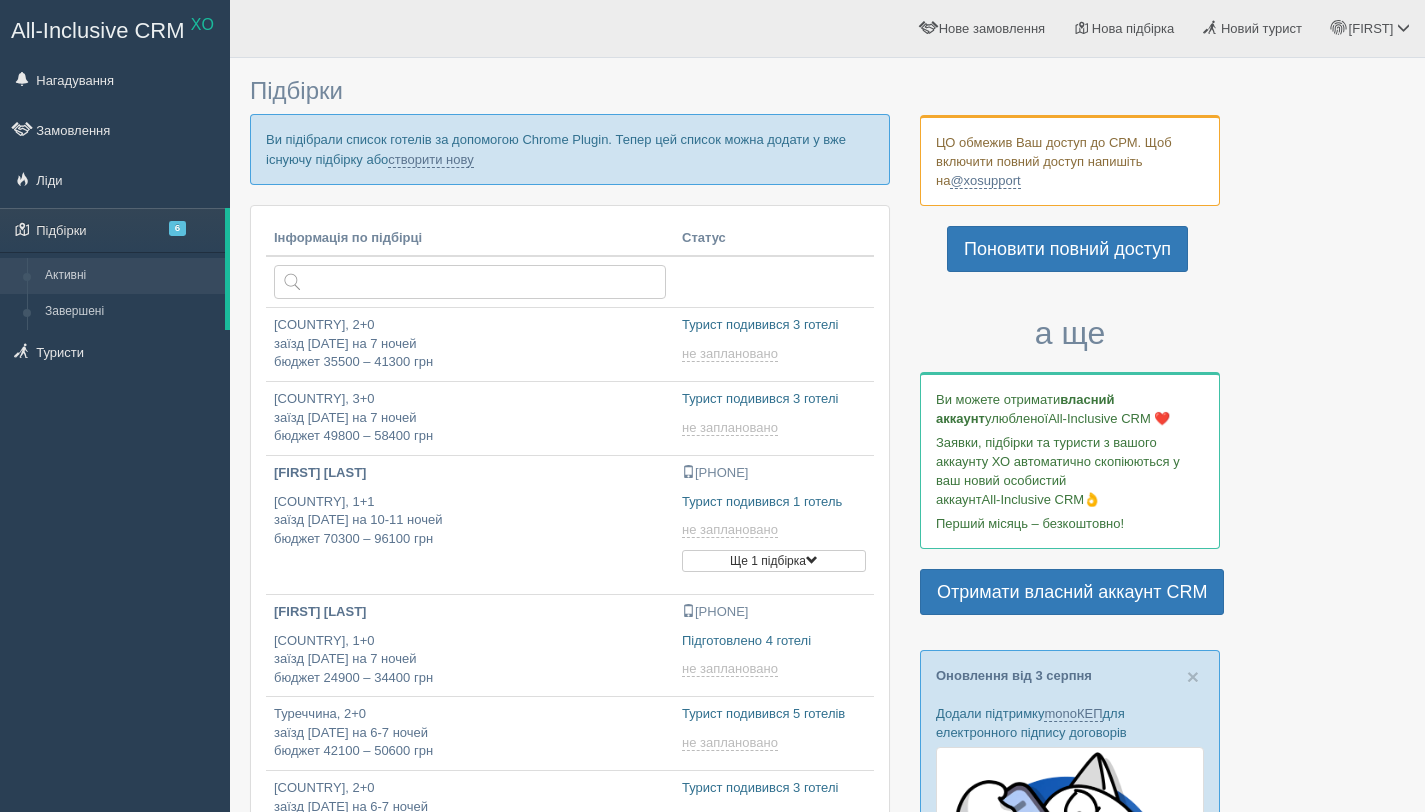 scroll, scrollTop: 0, scrollLeft: 0, axis: both 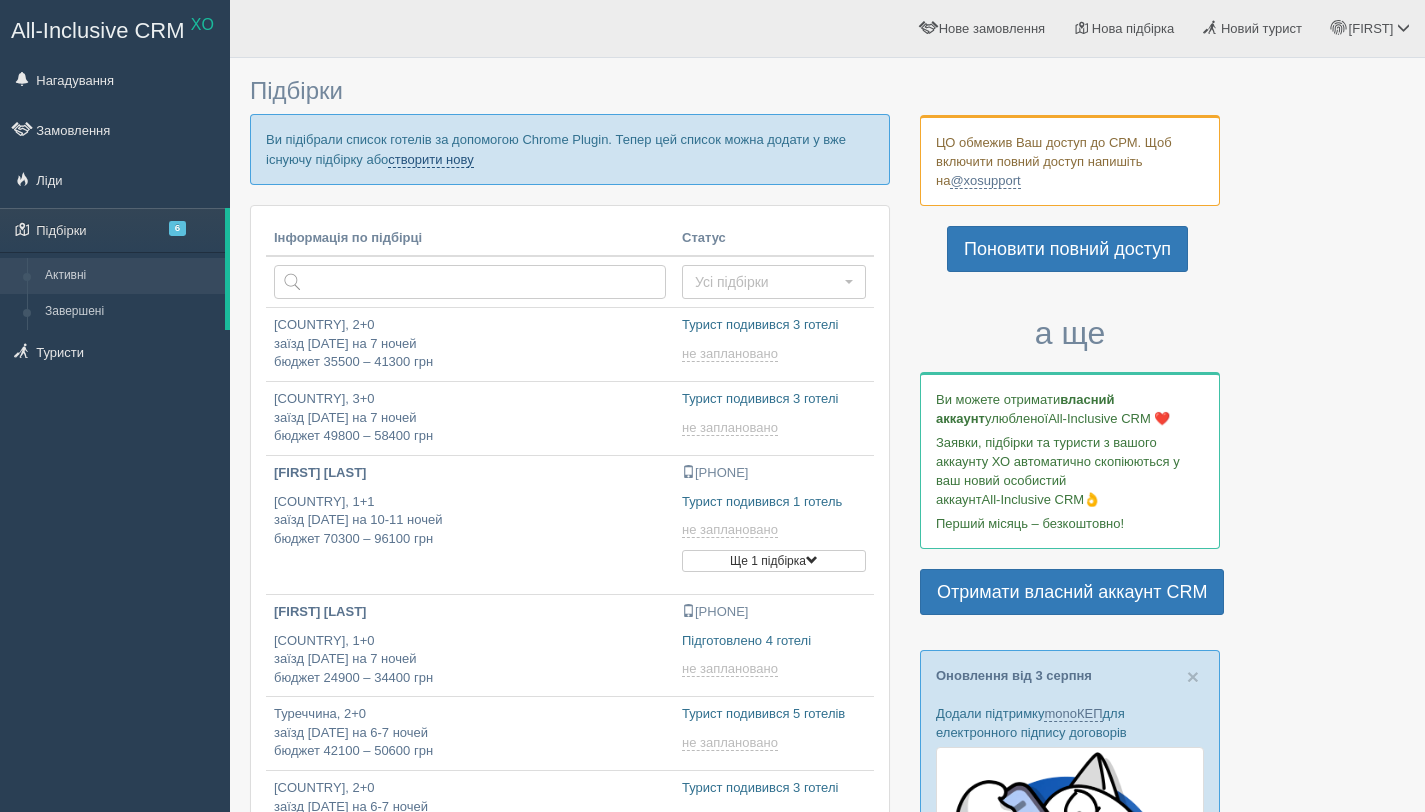click on "створити нову" at bounding box center [430, 160] 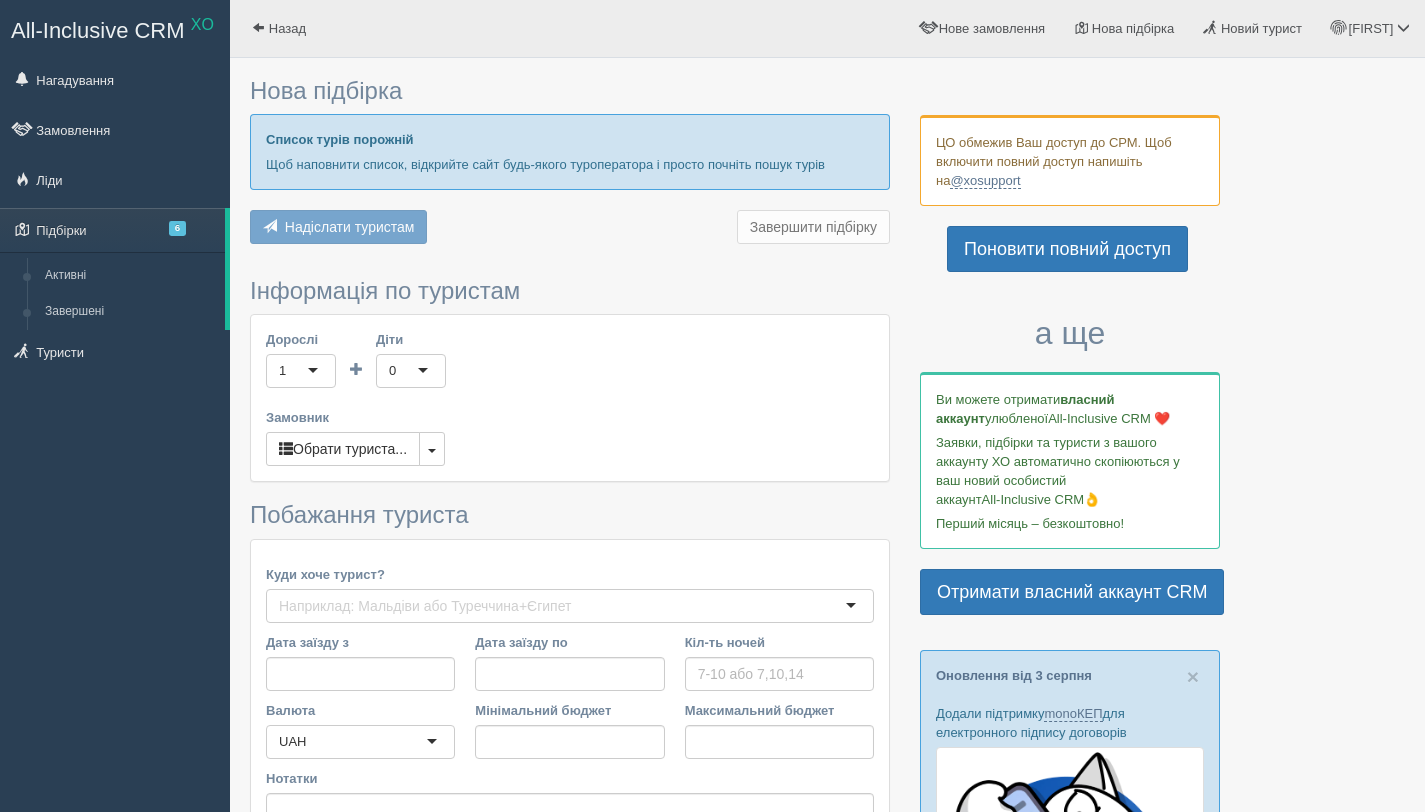 type on "[NUMBER]-[NUMBER]" 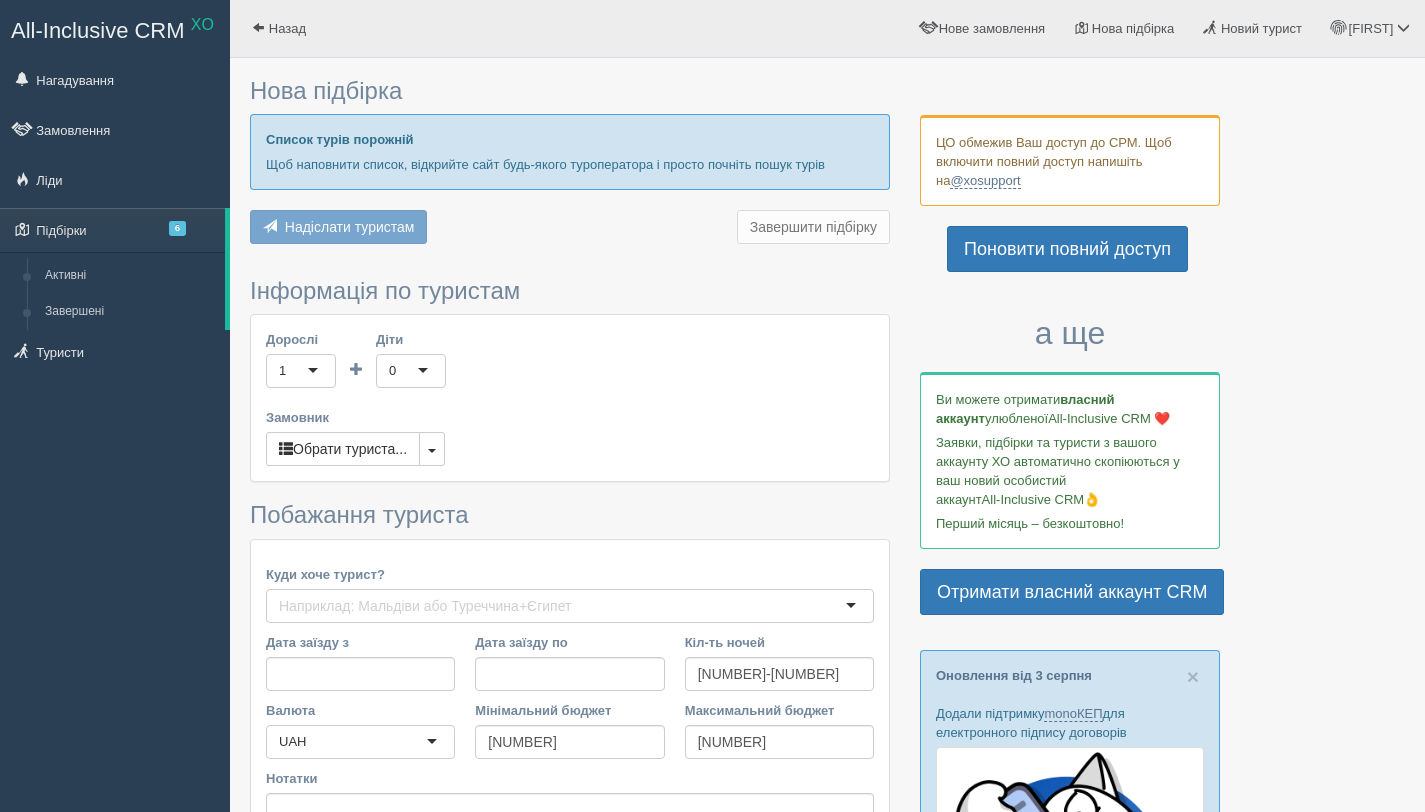 scroll, scrollTop: 0, scrollLeft: 0, axis: both 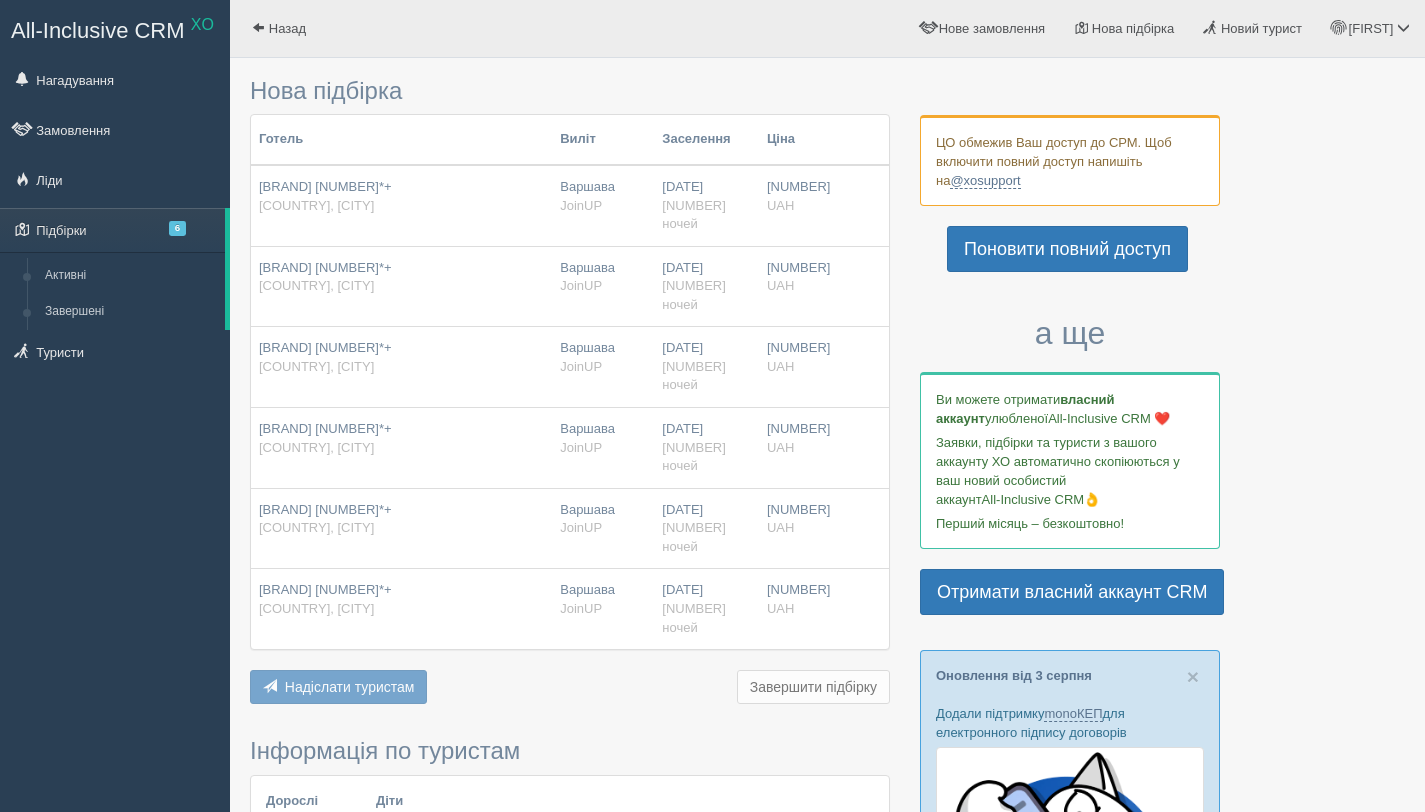 click on "[COUNTRY], [CITY]" at bounding box center (316, 527) 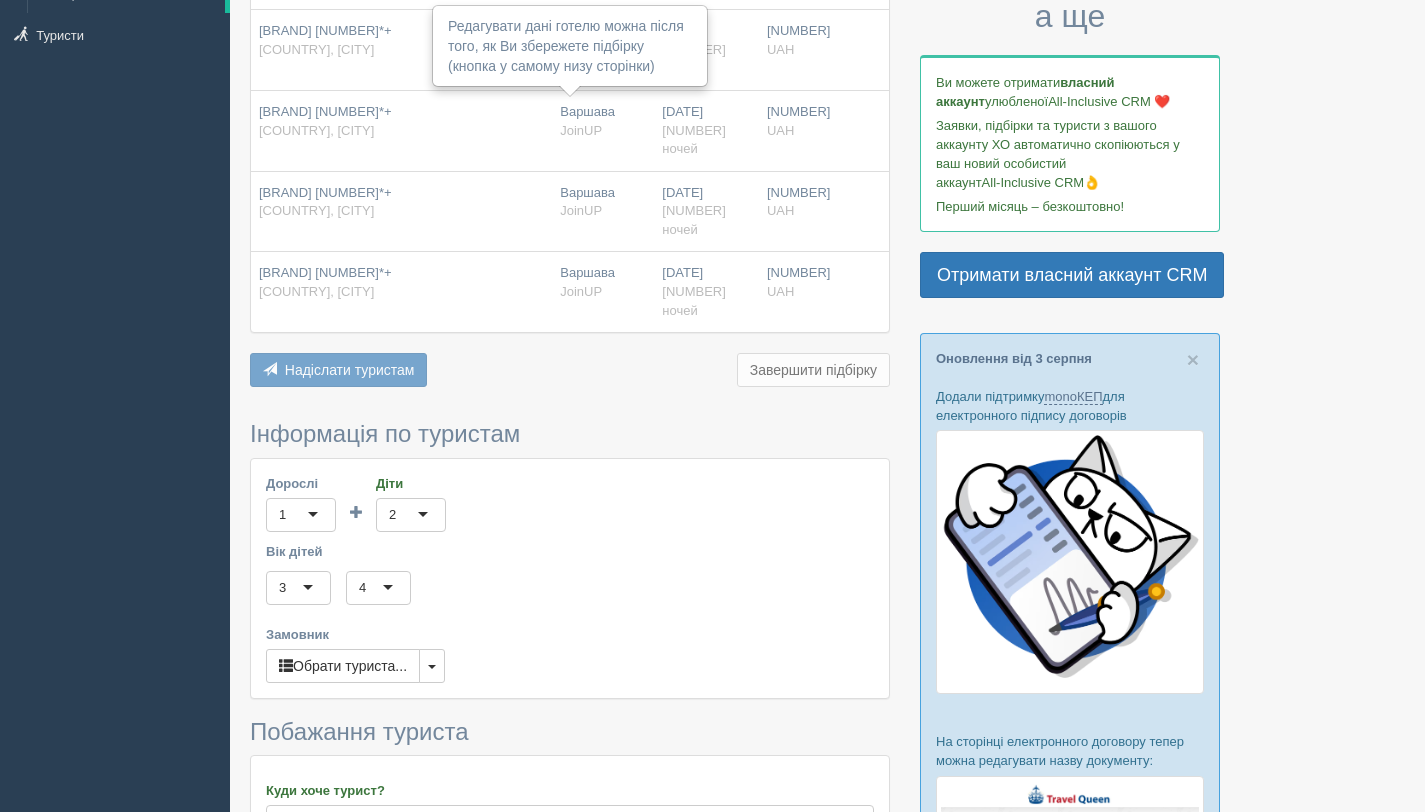 scroll, scrollTop: 441, scrollLeft: 0, axis: vertical 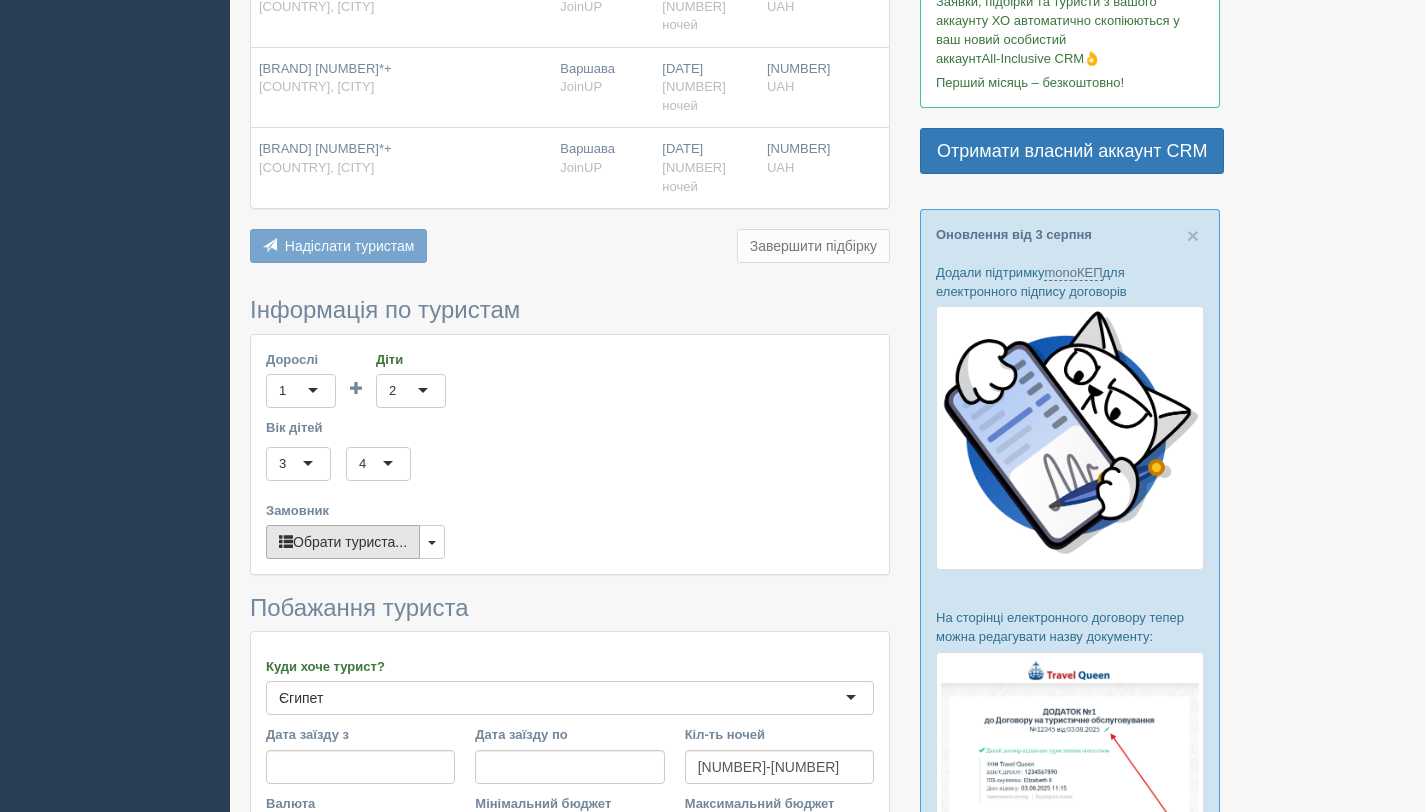 click on "Обрати туриста..." at bounding box center [343, 542] 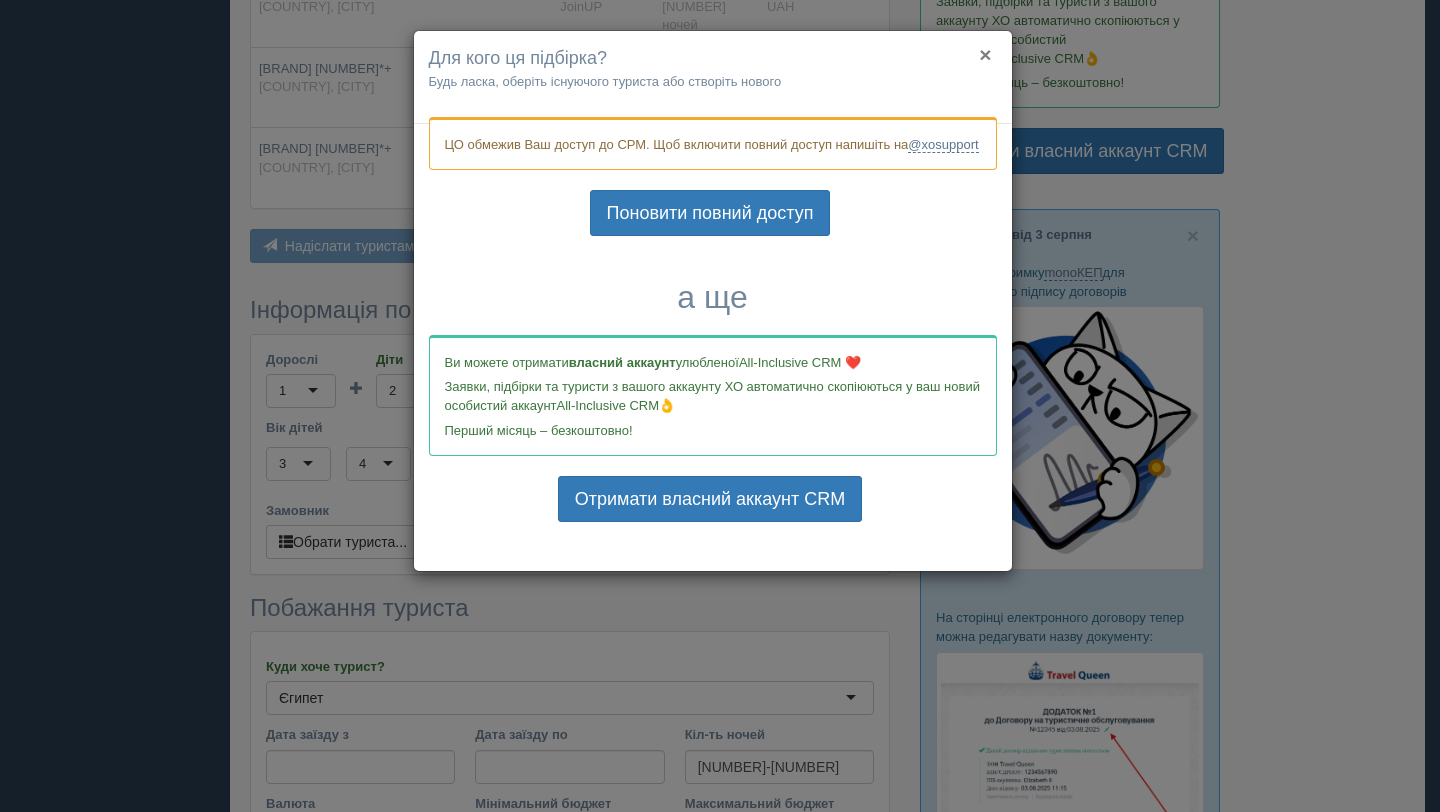 click on "×" at bounding box center [985, 54] 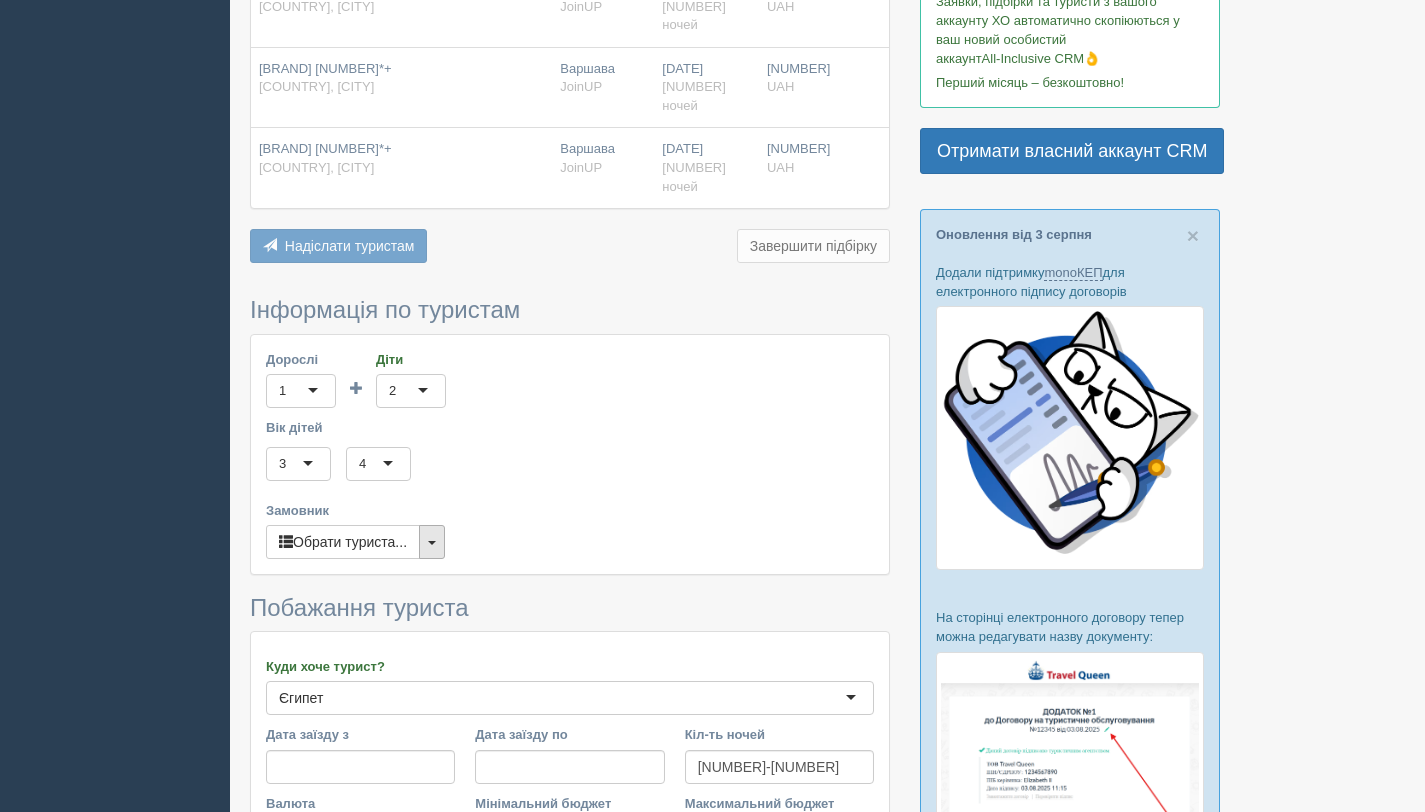 click at bounding box center (432, 542) 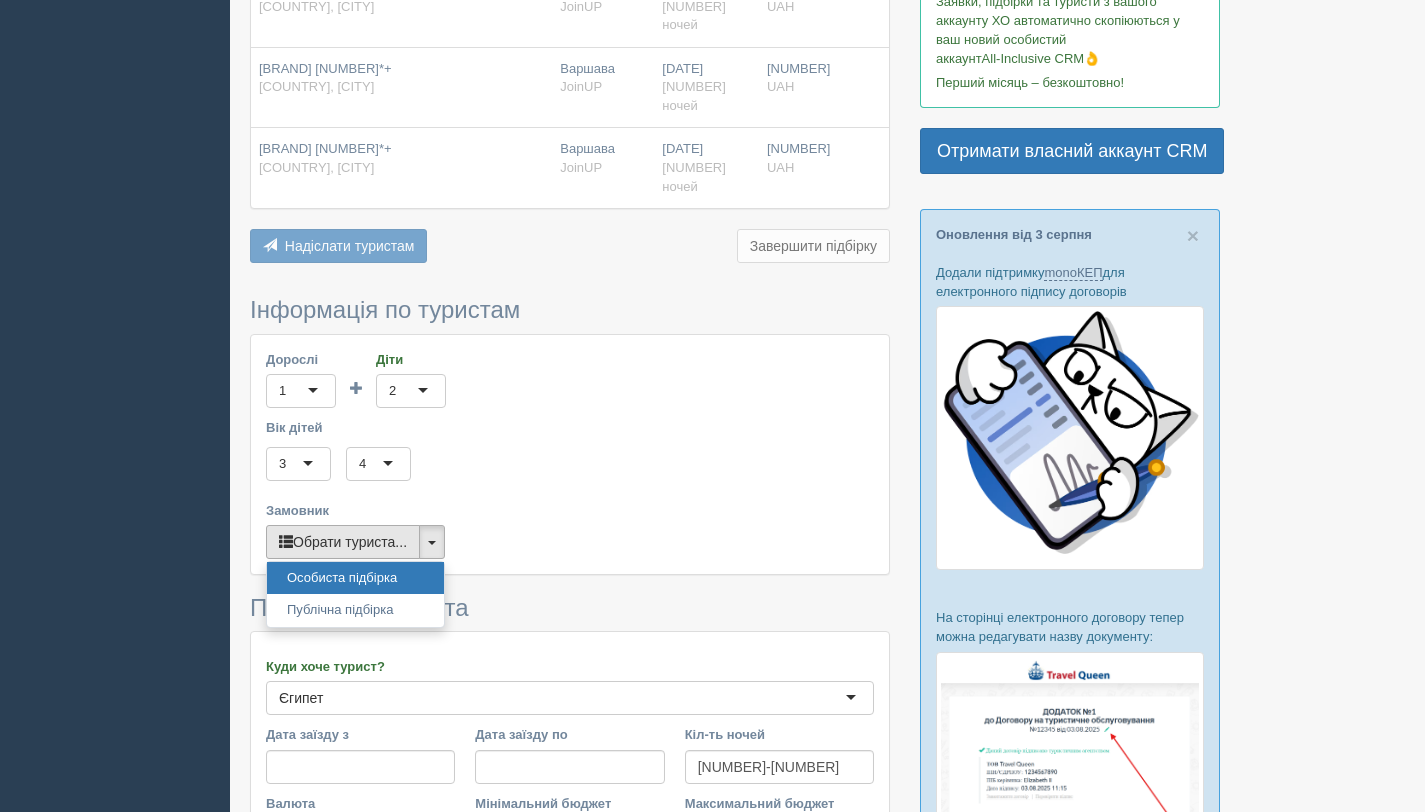 click on "Обрати туриста..." at bounding box center [343, 542] 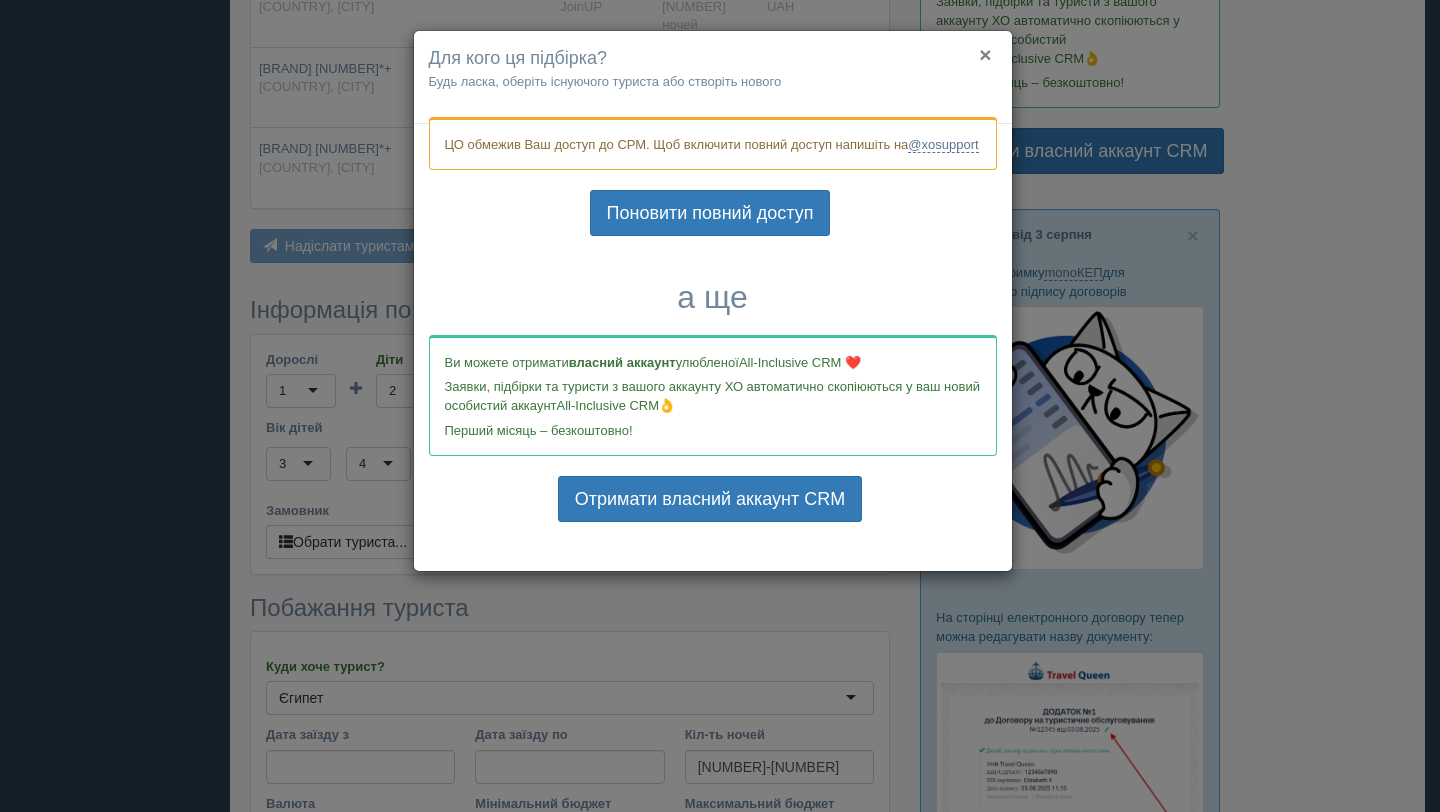 click on "×" at bounding box center (985, 54) 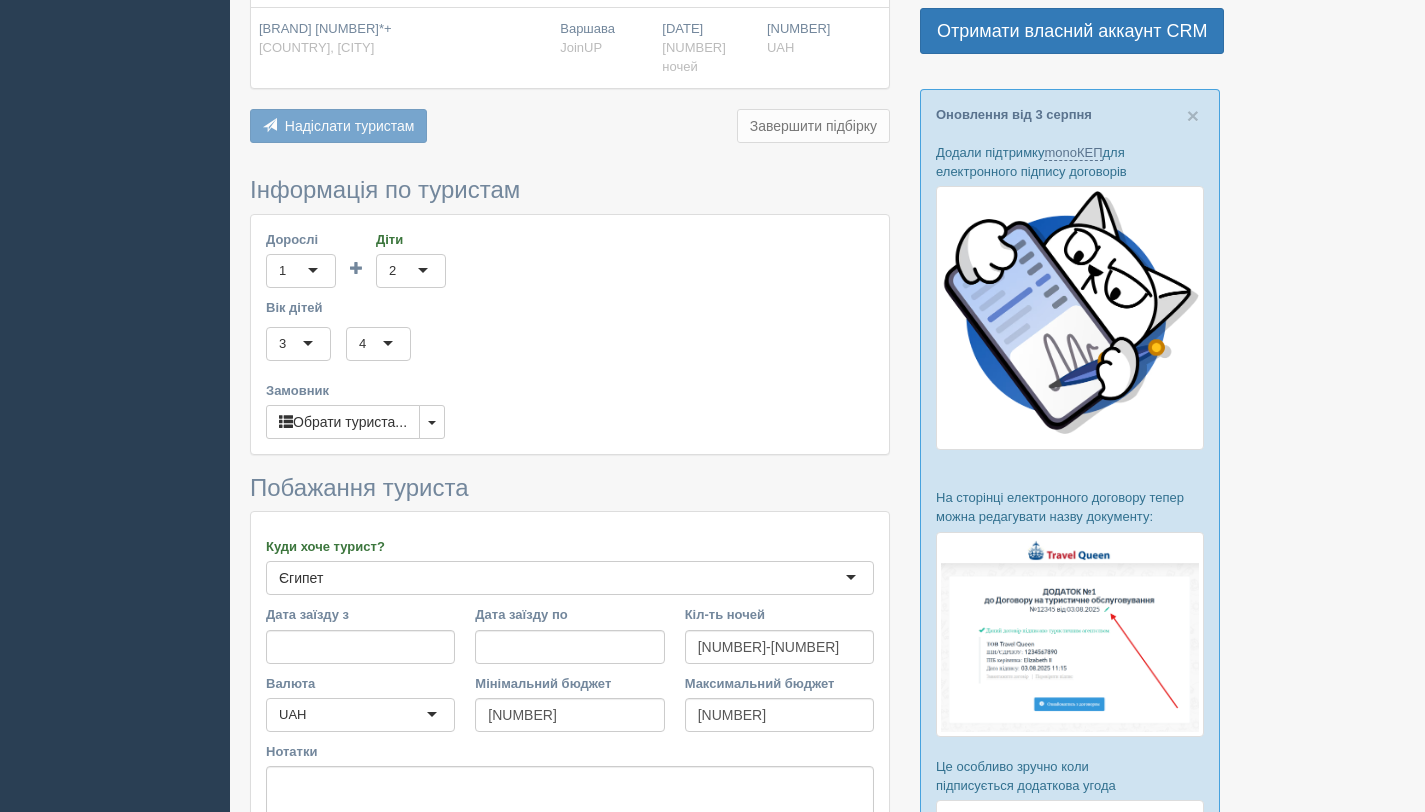 scroll, scrollTop: 619, scrollLeft: 0, axis: vertical 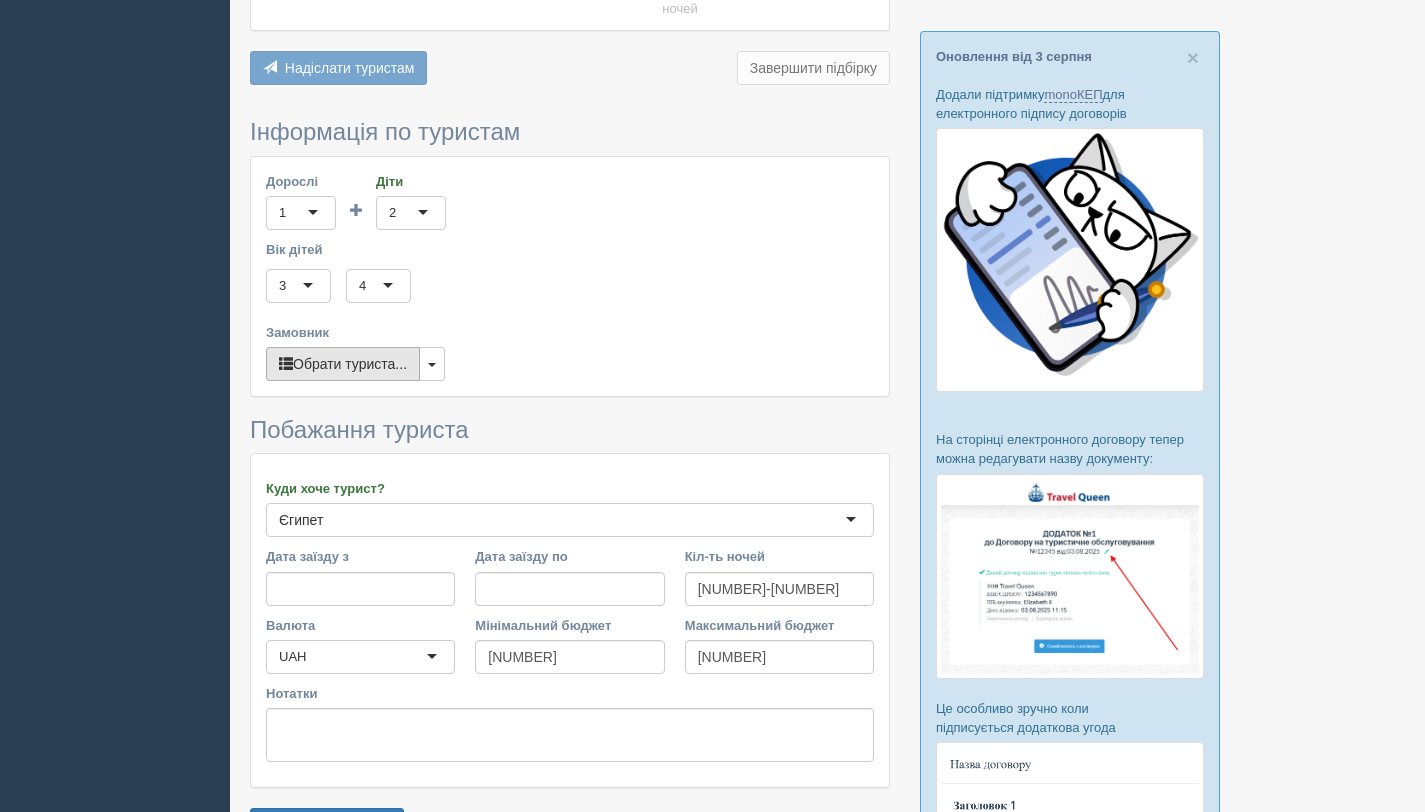 click on "Обрати туриста..." at bounding box center (343, 364) 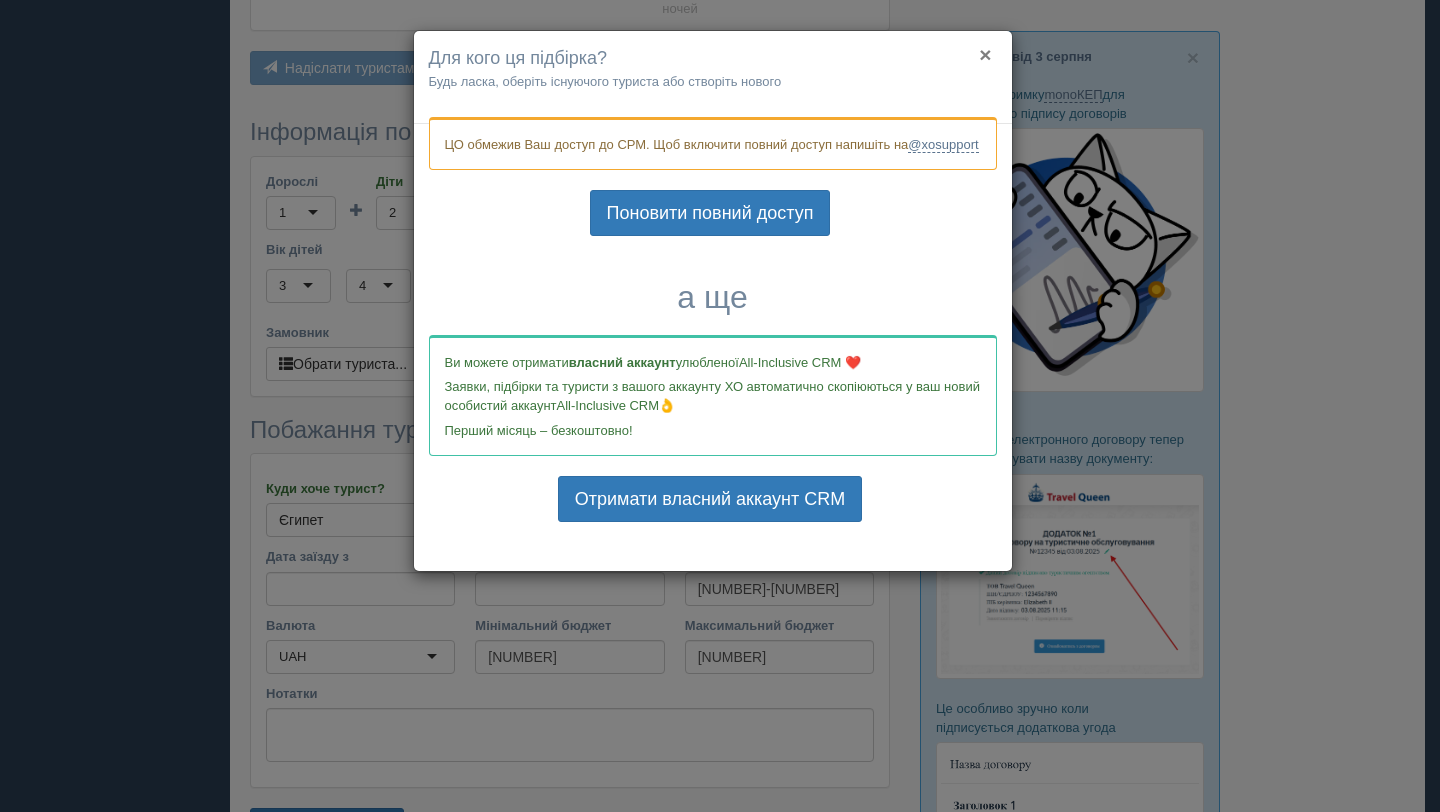 click on "×" at bounding box center (985, 54) 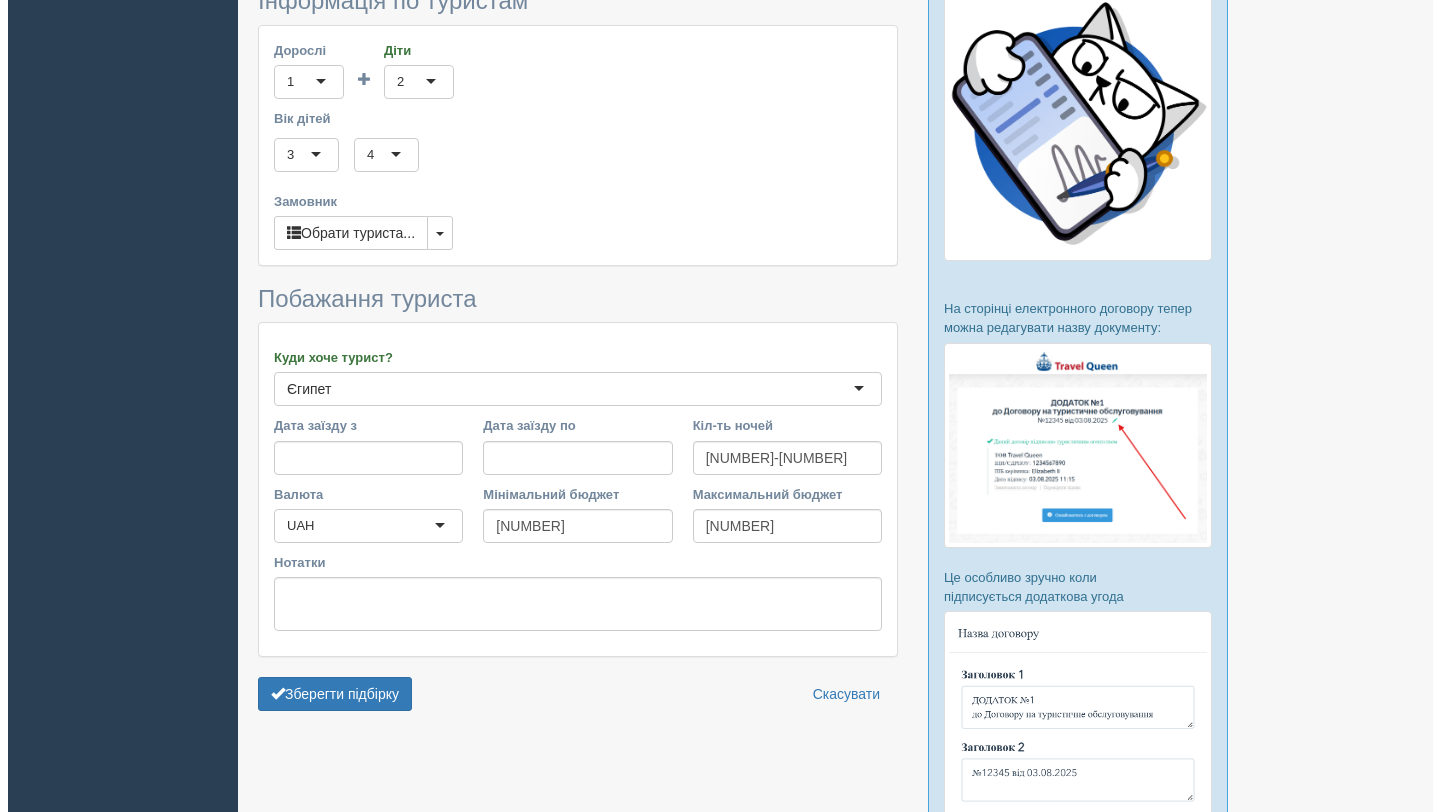 scroll, scrollTop: 812, scrollLeft: 0, axis: vertical 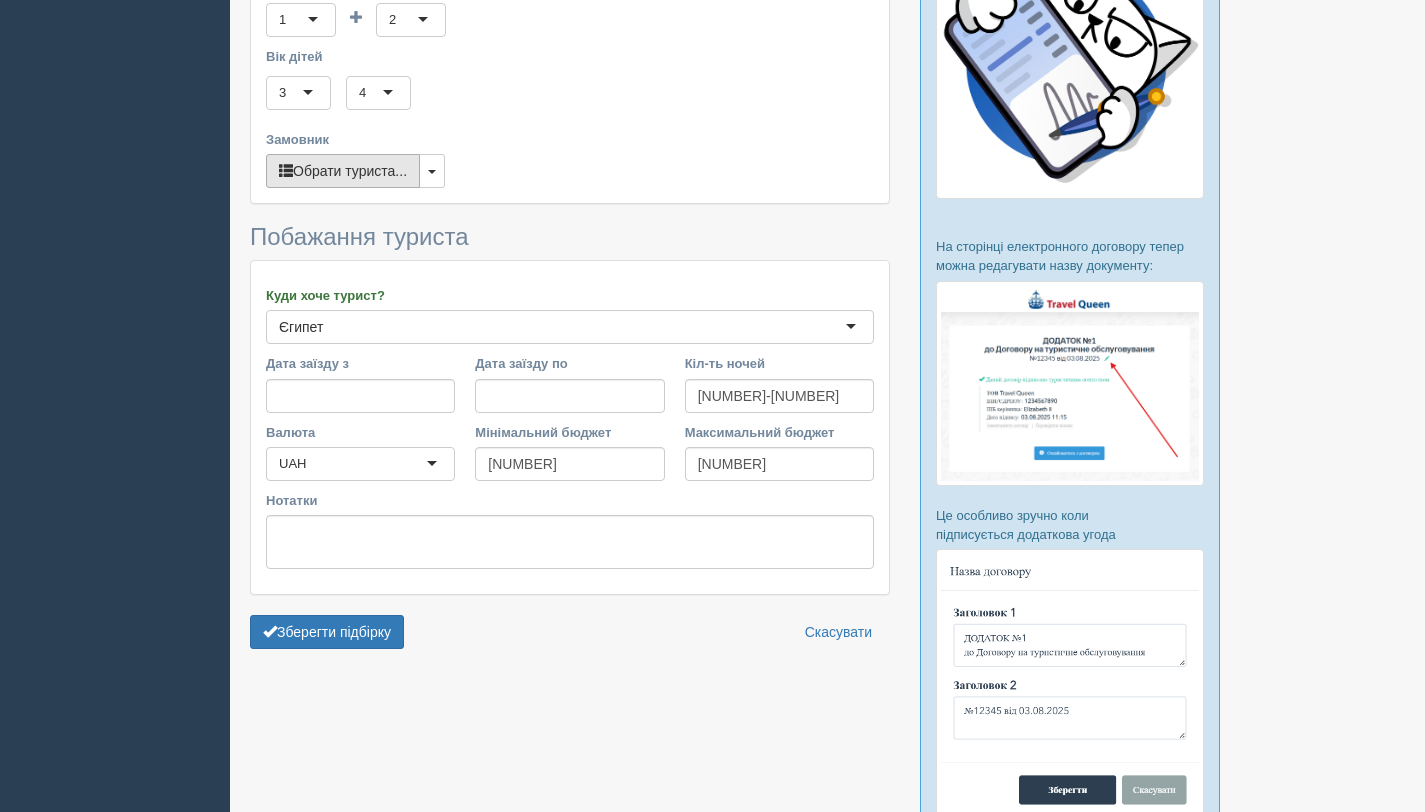 click on "Обрати туриста..." at bounding box center [343, 171] 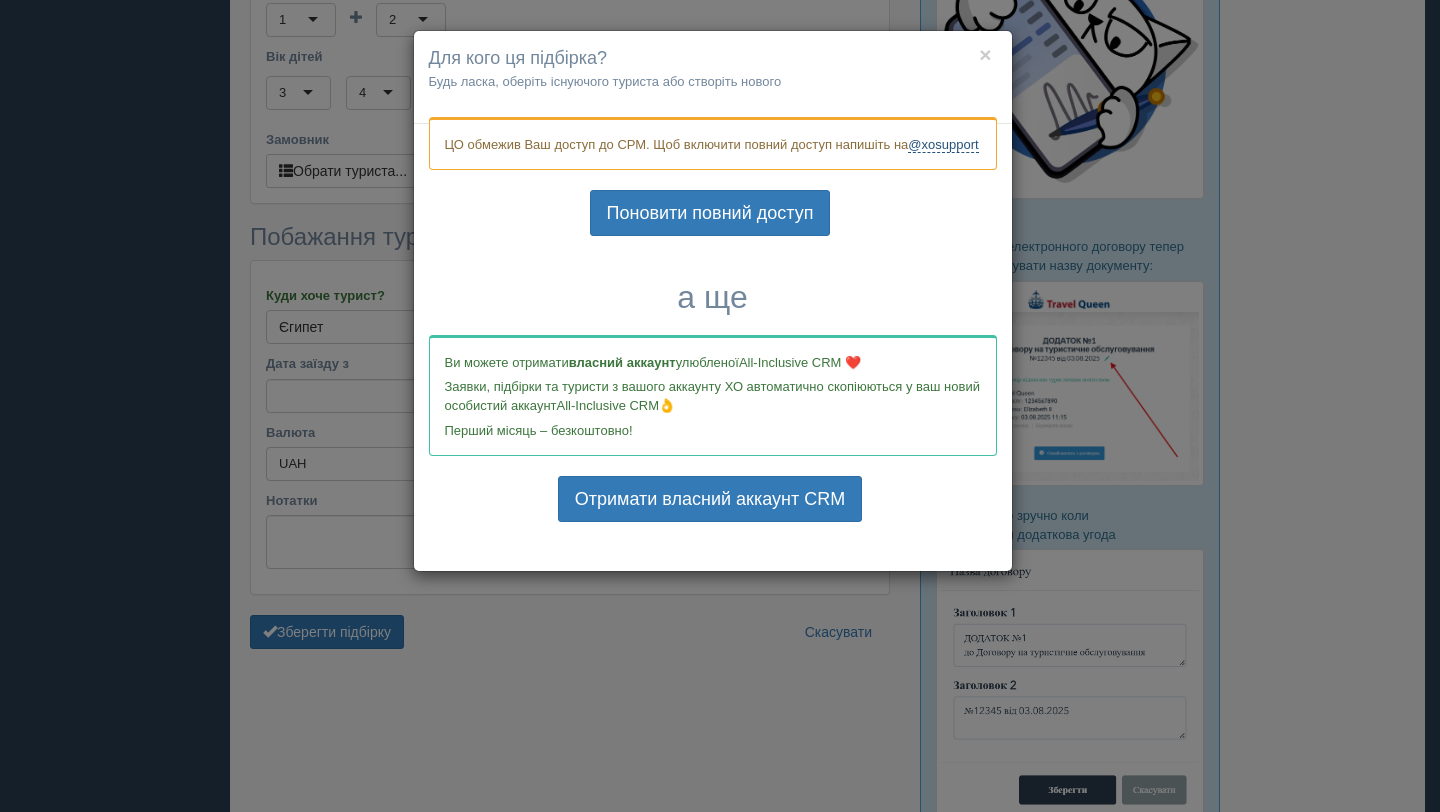 click on "@xosupport" at bounding box center [943, 145] 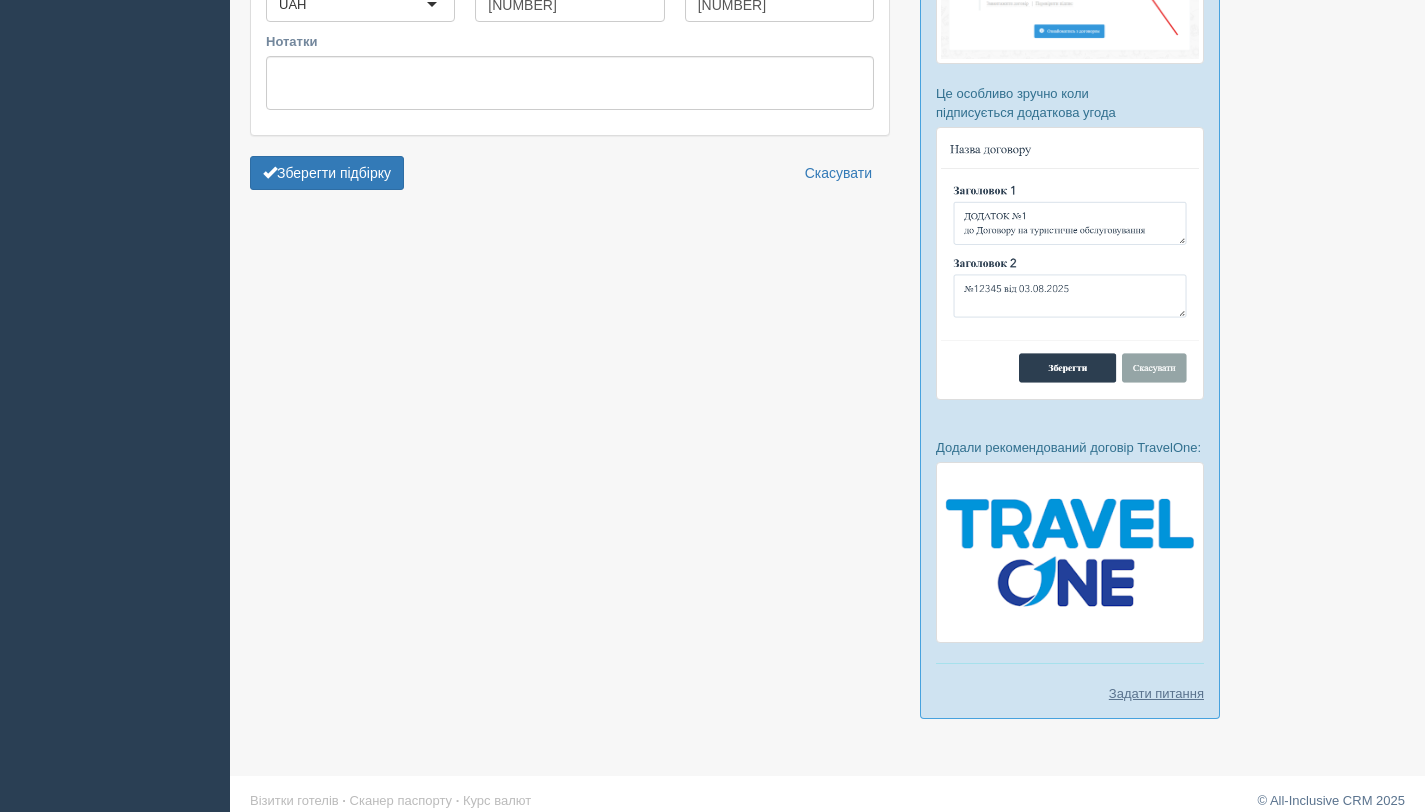 scroll, scrollTop: 812, scrollLeft: 0, axis: vertical 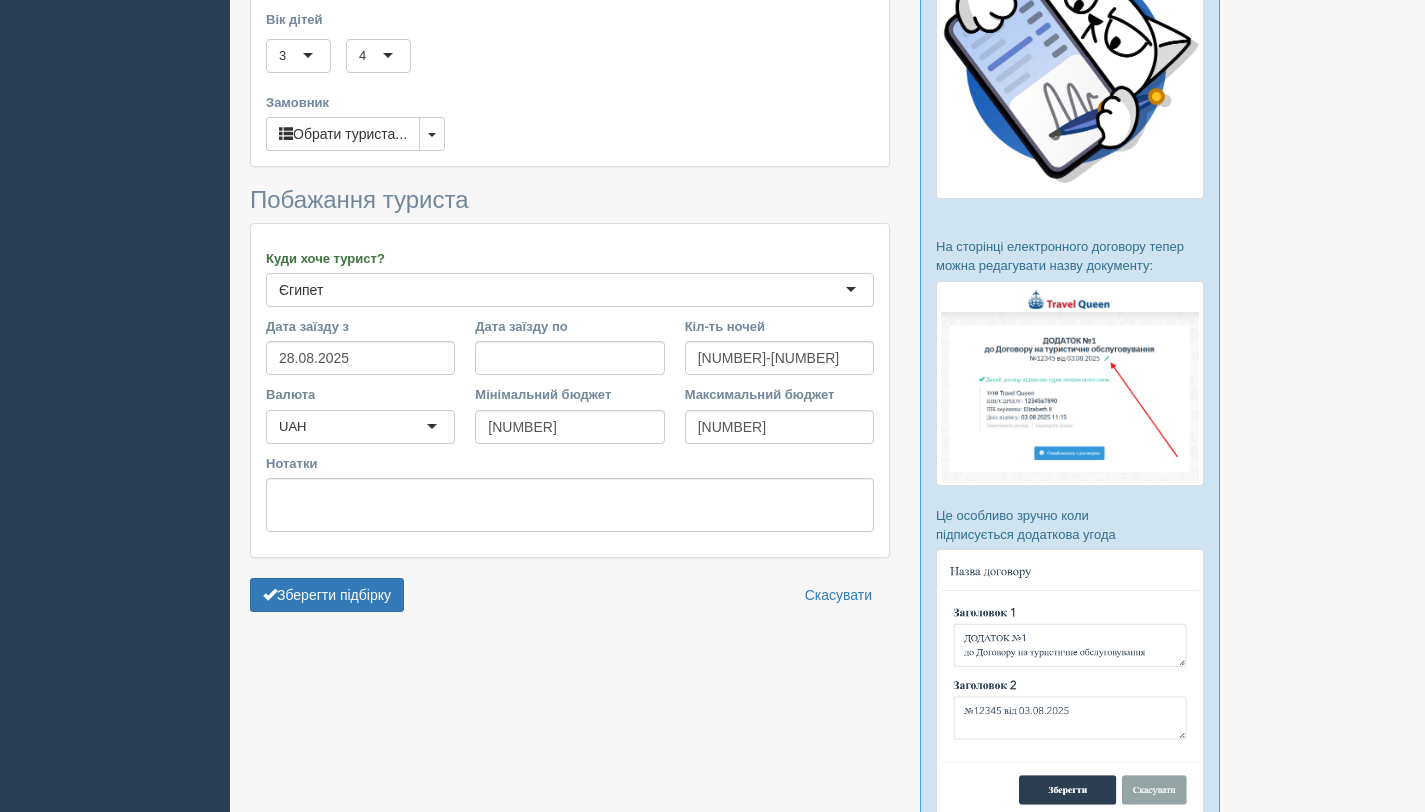 click on "All-Inclusive CRM
XO
Нагадування
Замовлення
Ліди                               6" at bounding box center (712, 217) 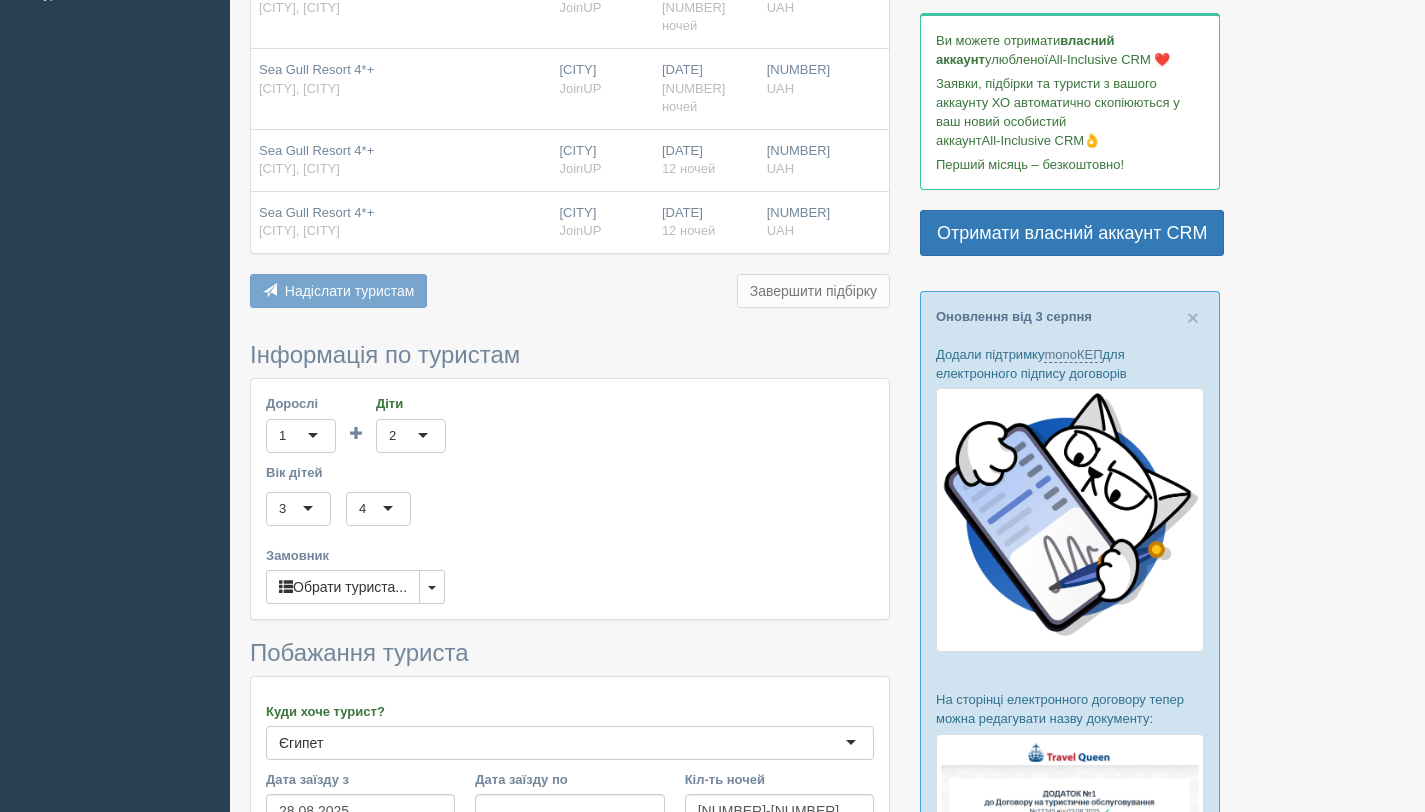 scroll, scrollTop: 362, scrollLeft: 0, axis: vertical 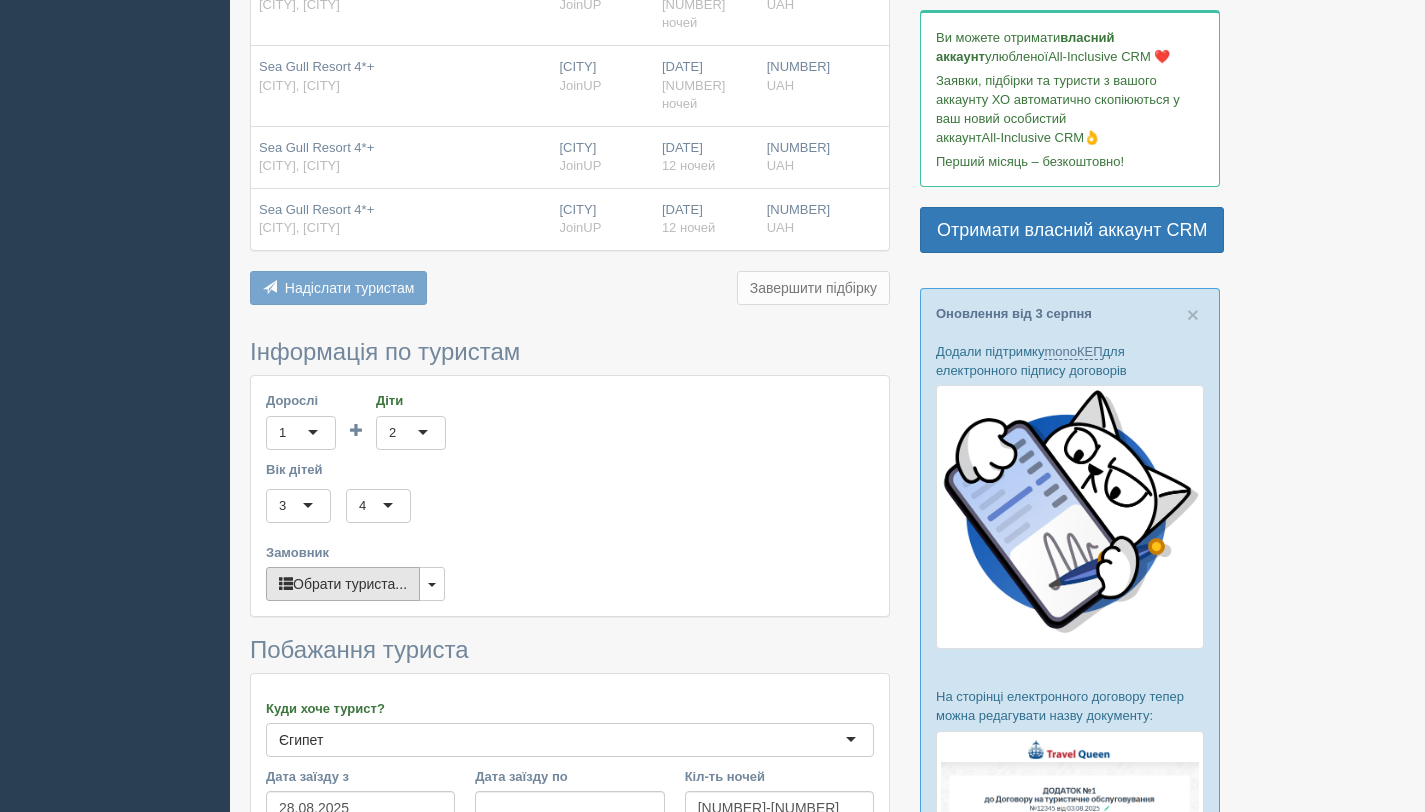 click on "Обрати туриста..." at bounding box center (343, 584) 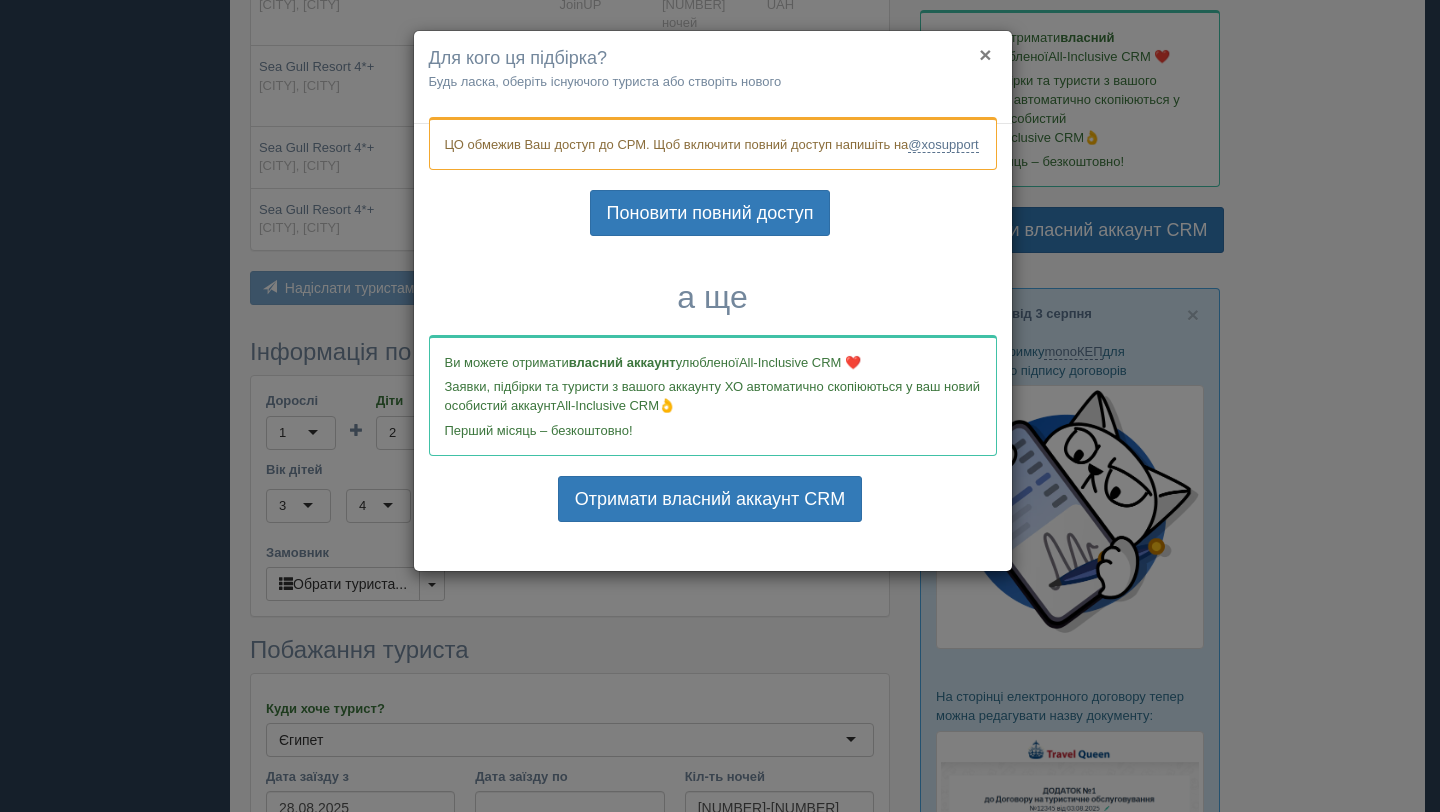 click on "×" at bounding box center [985, 54] 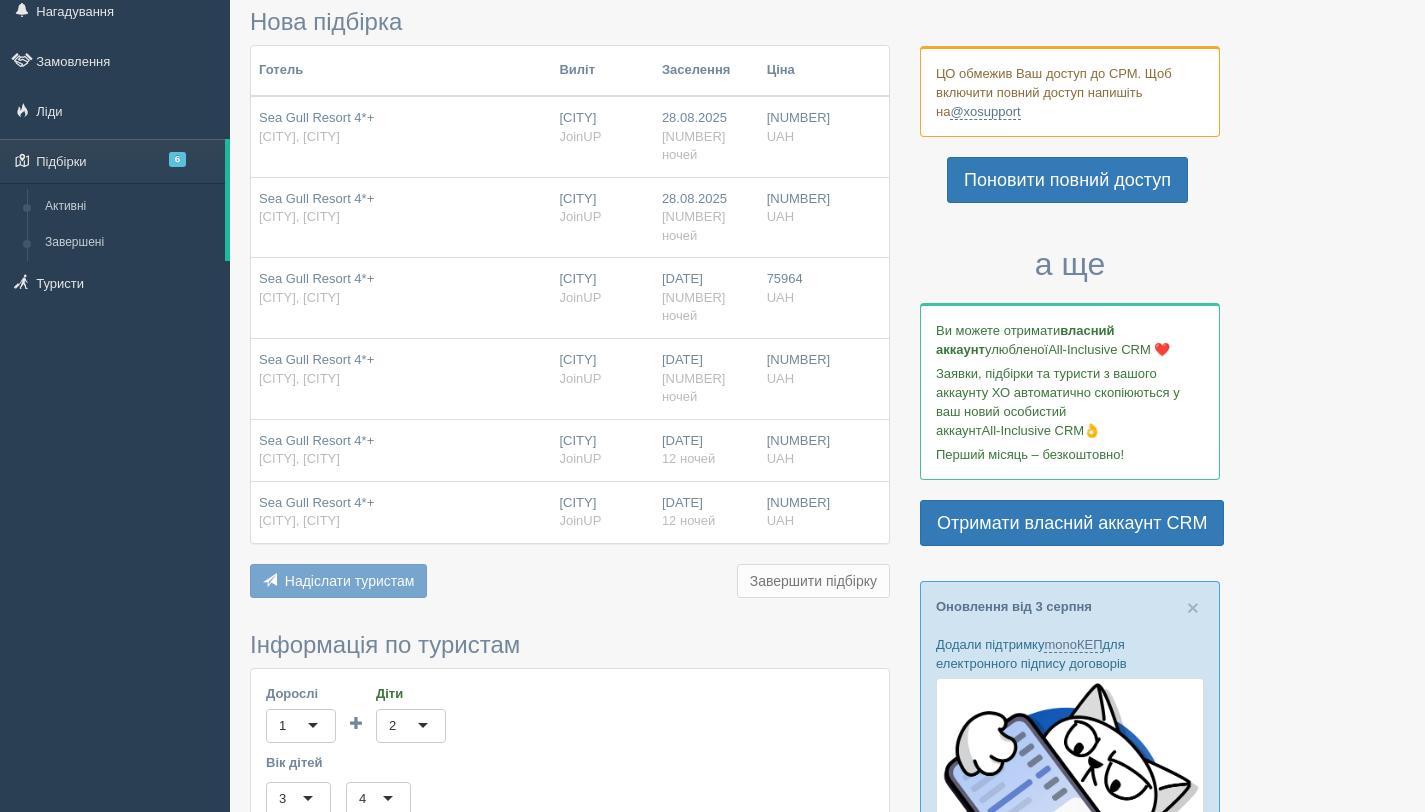 scroll, scrollTop: 67, scrollLeft: 0, axis: vertical 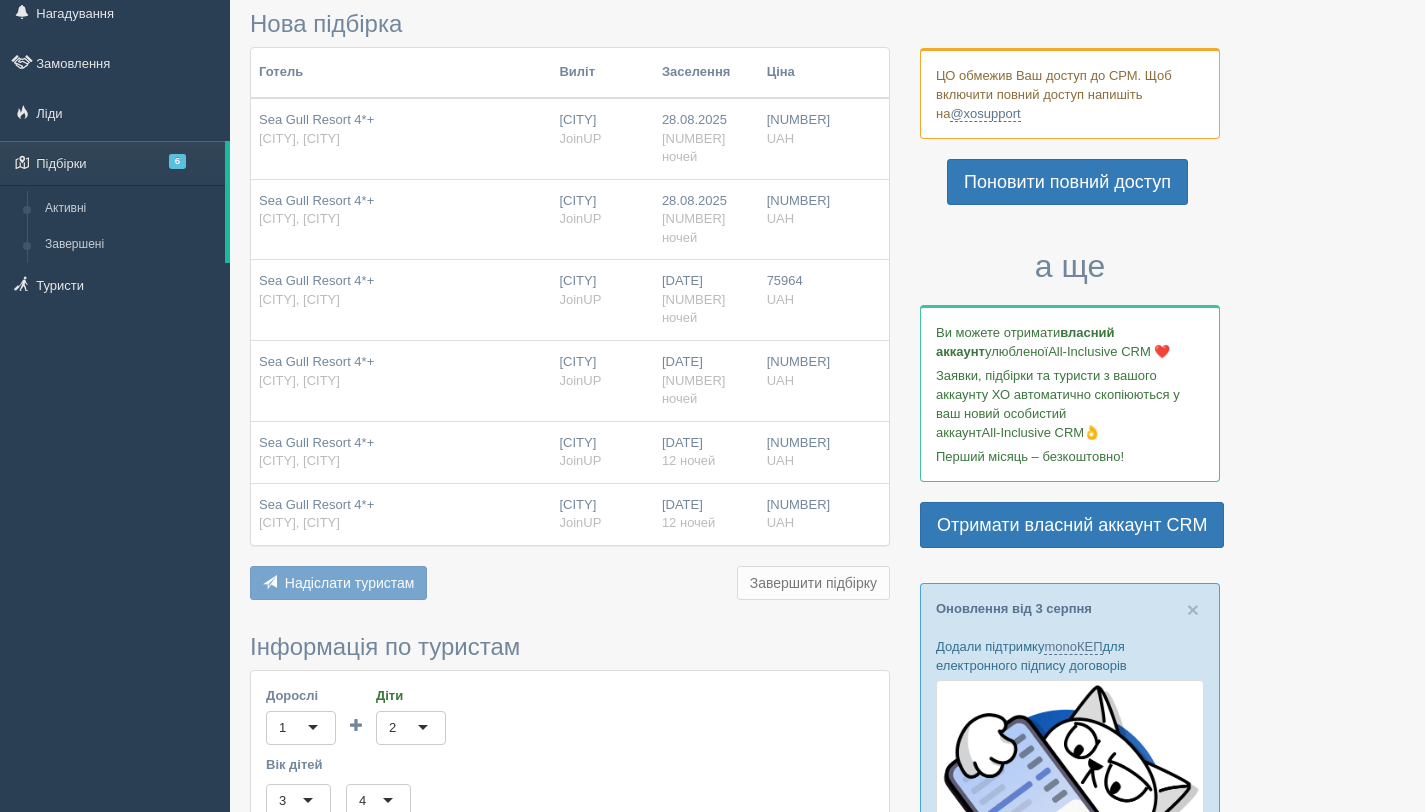 click on "Варшава
JoinUP" at bounding box center (602, 129) 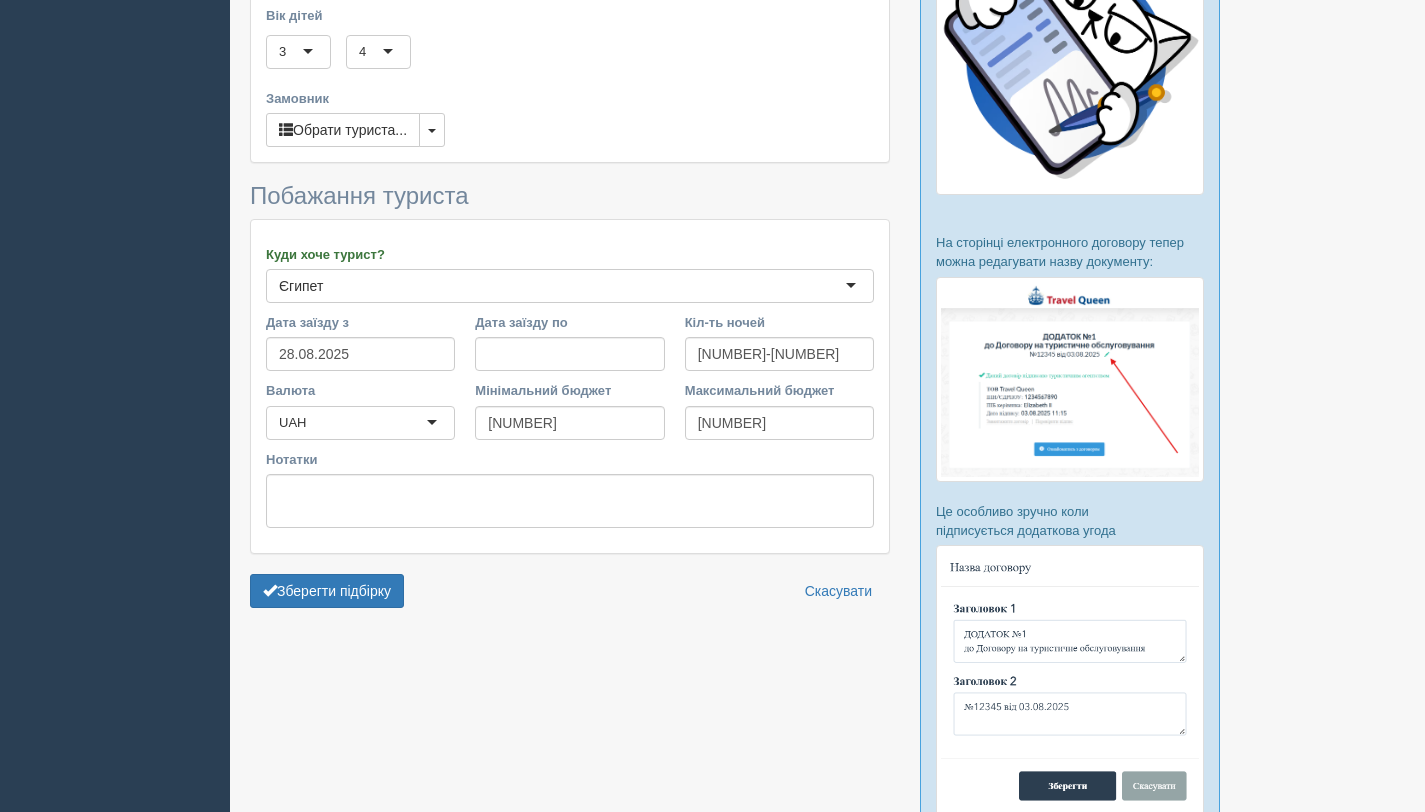 scroll, scrollTop: 288, scrollLeft: 0, axis: vertical 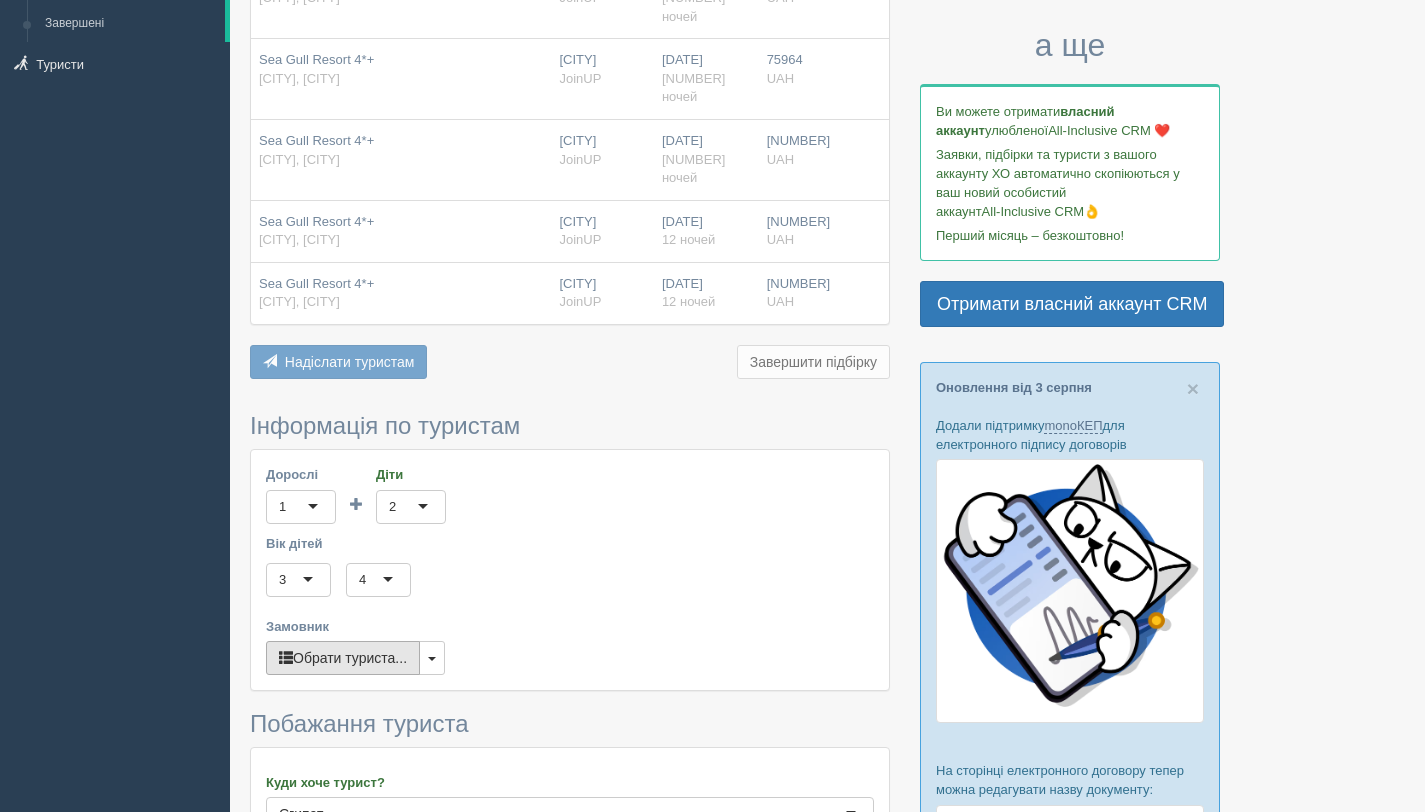 click on "Обрати туриста..." at bounding box center [343, 658] 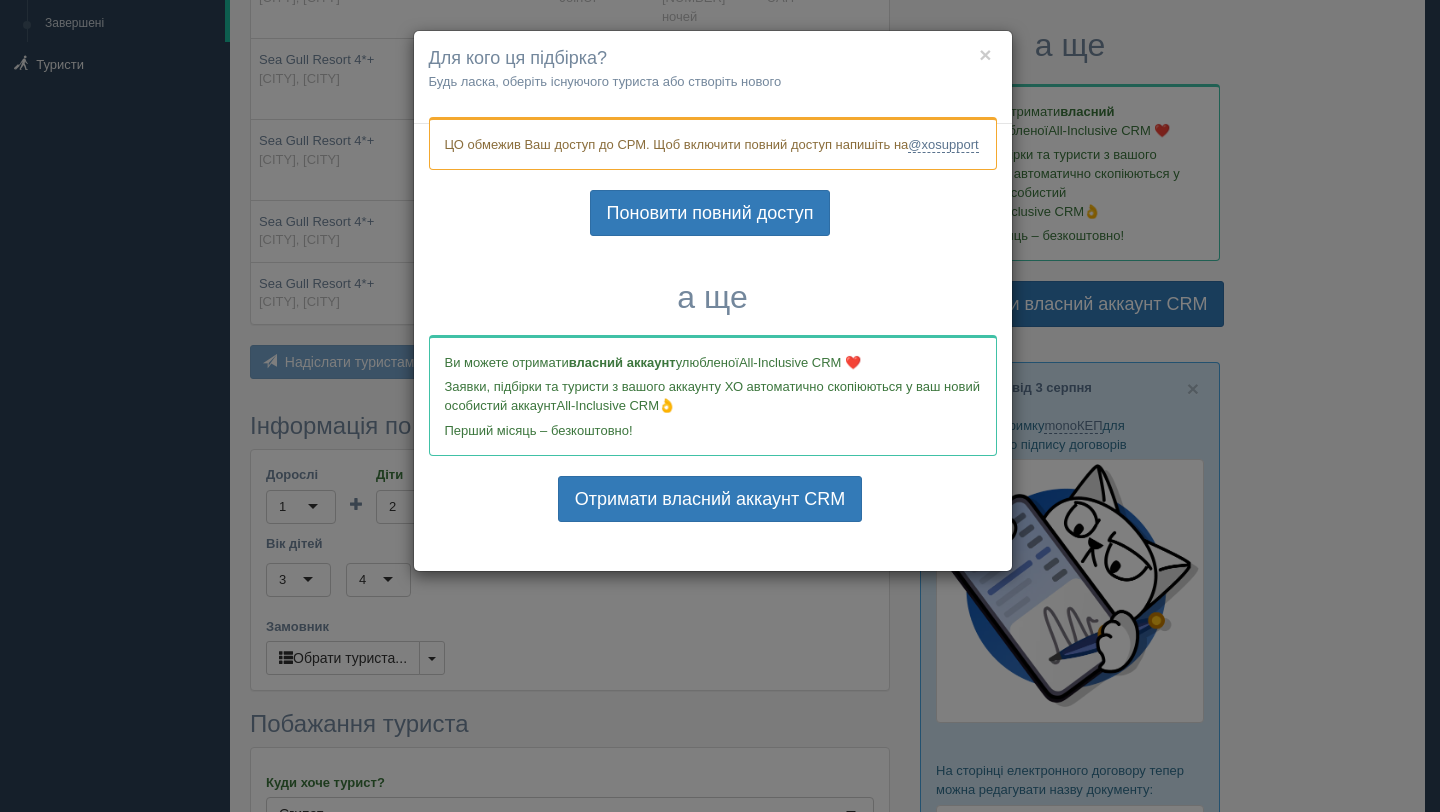 click on "Для кого ця підбірка?" at bounding box center (713, 59) 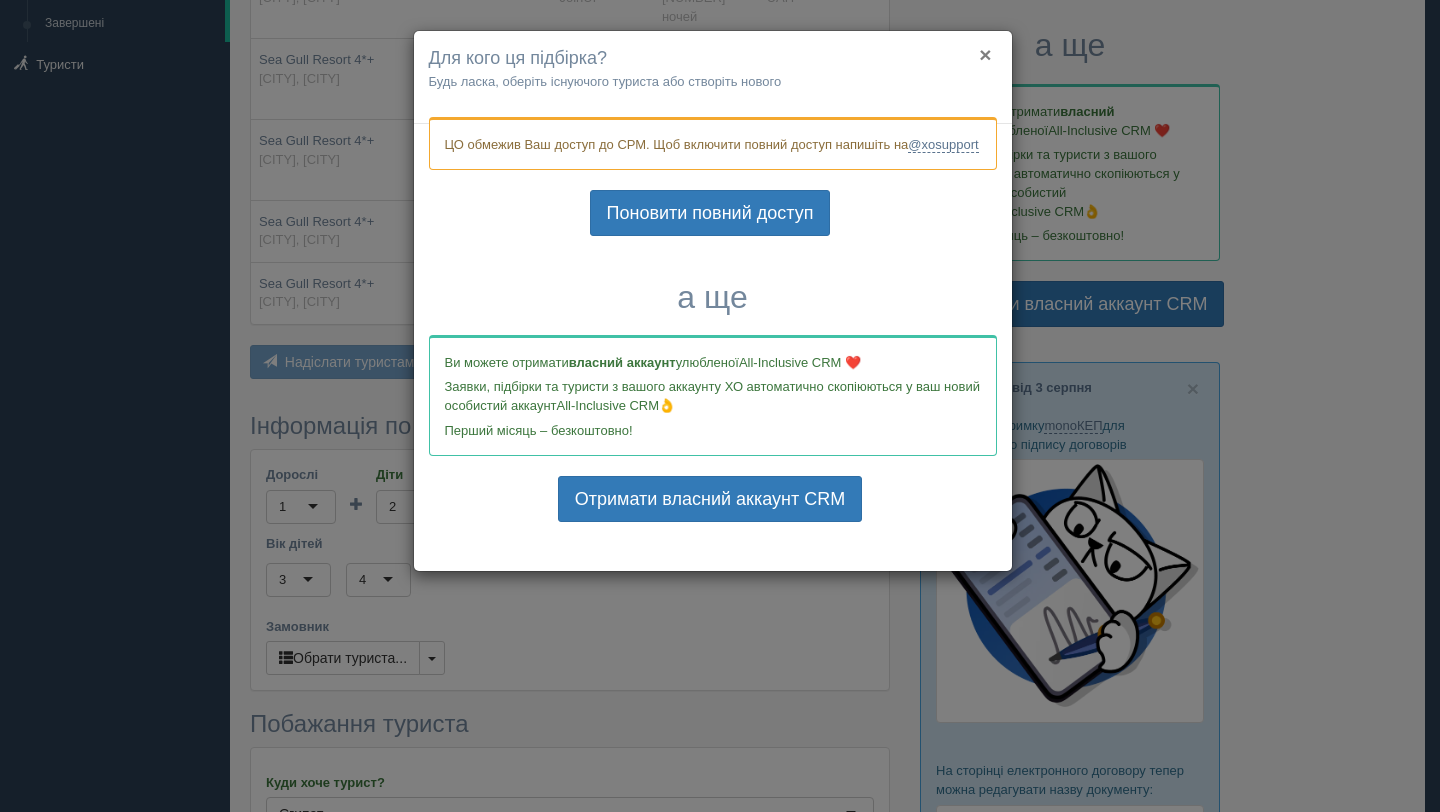 click on "×" at bounding box center [985, 54] 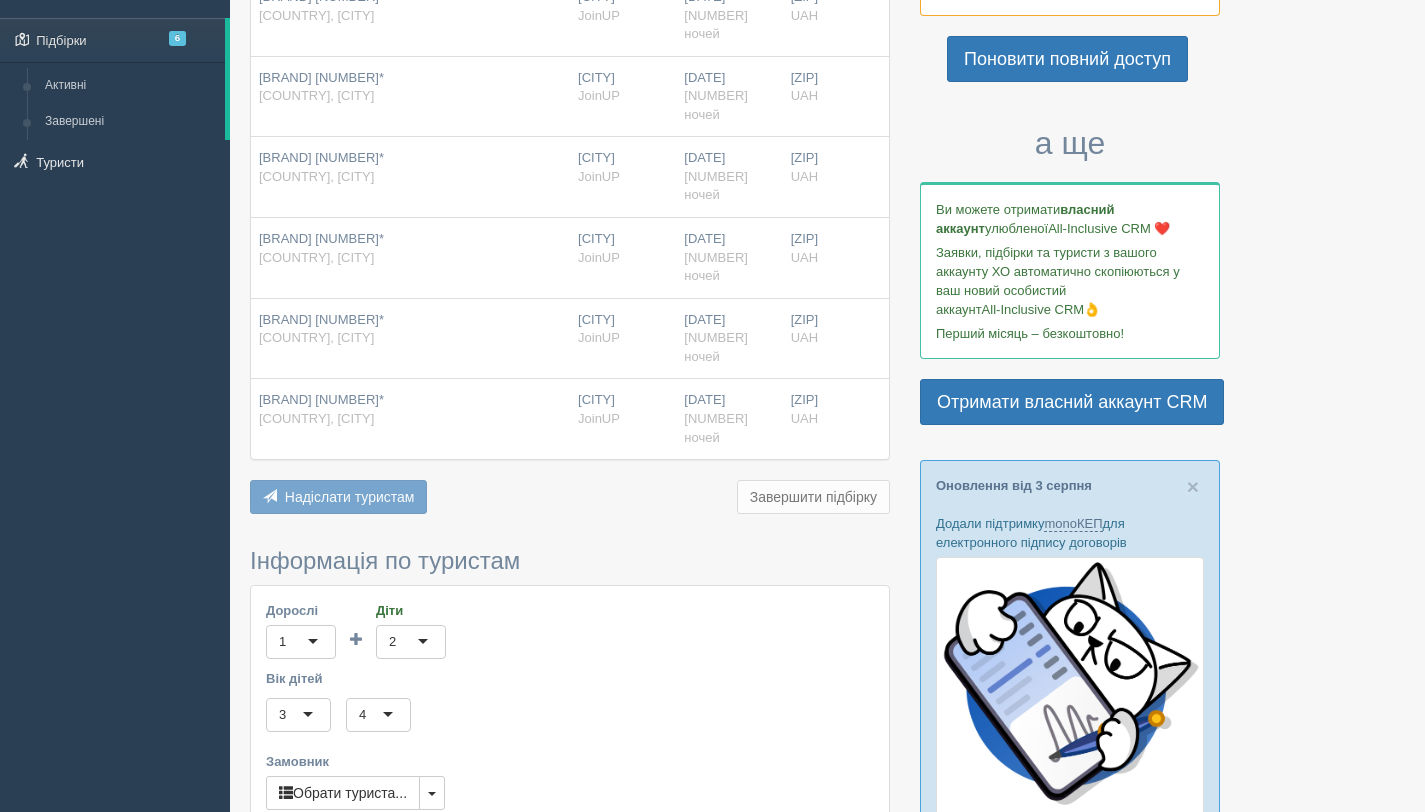 scroll, scrollTop: 415, scrollLeft: 0, axis: vertical 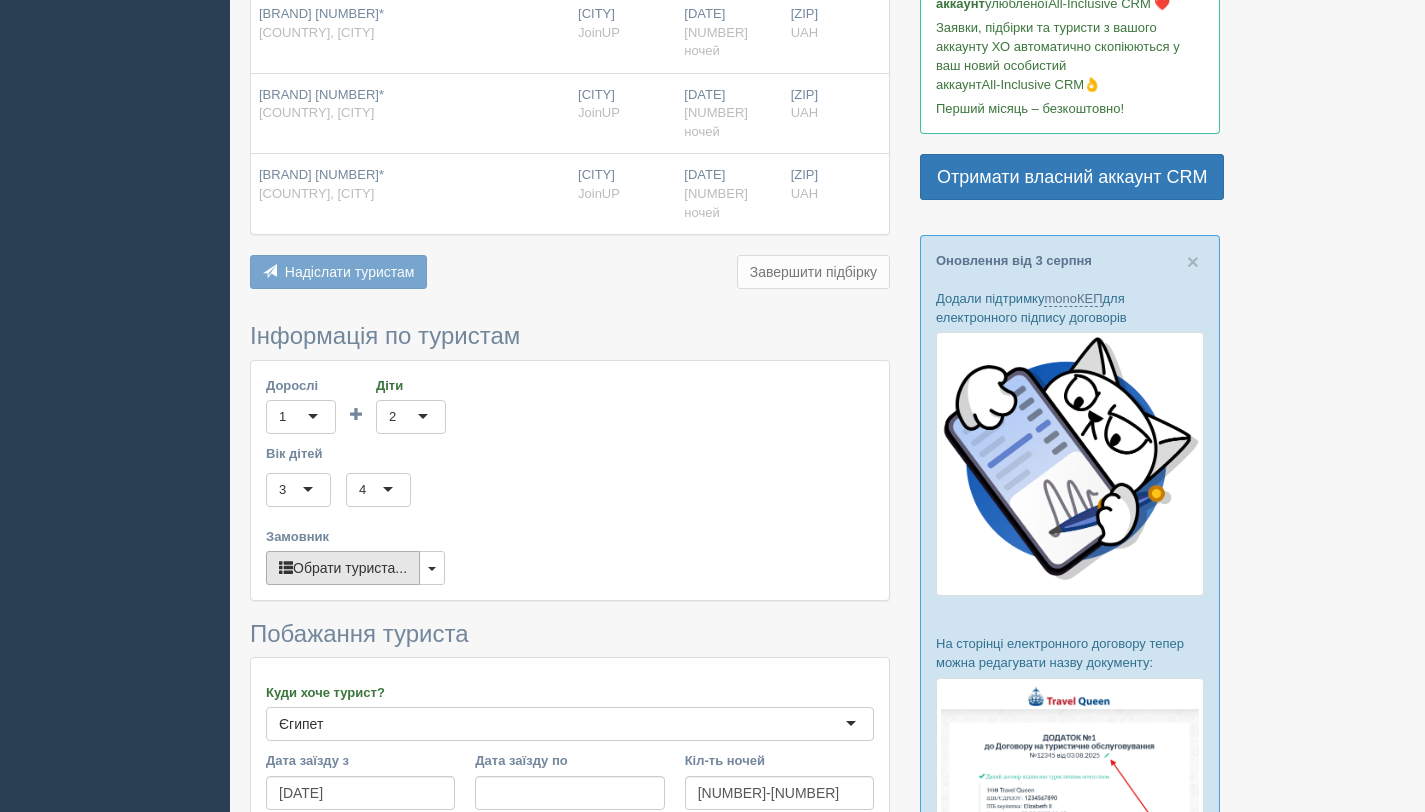 click on "Обрати туриста..." at bounding box center [343, 568] 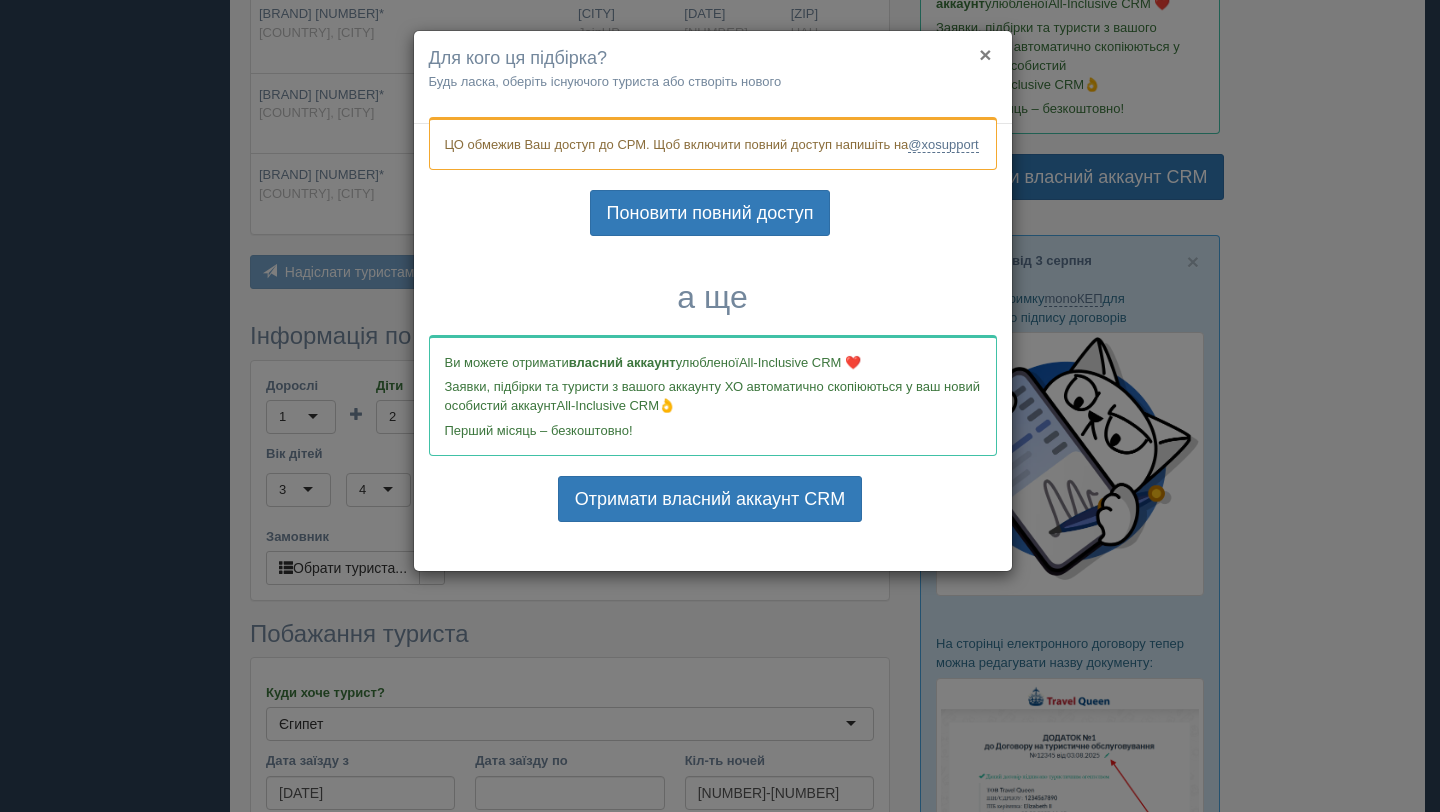 click on "×" at bounding box center (985, 54) 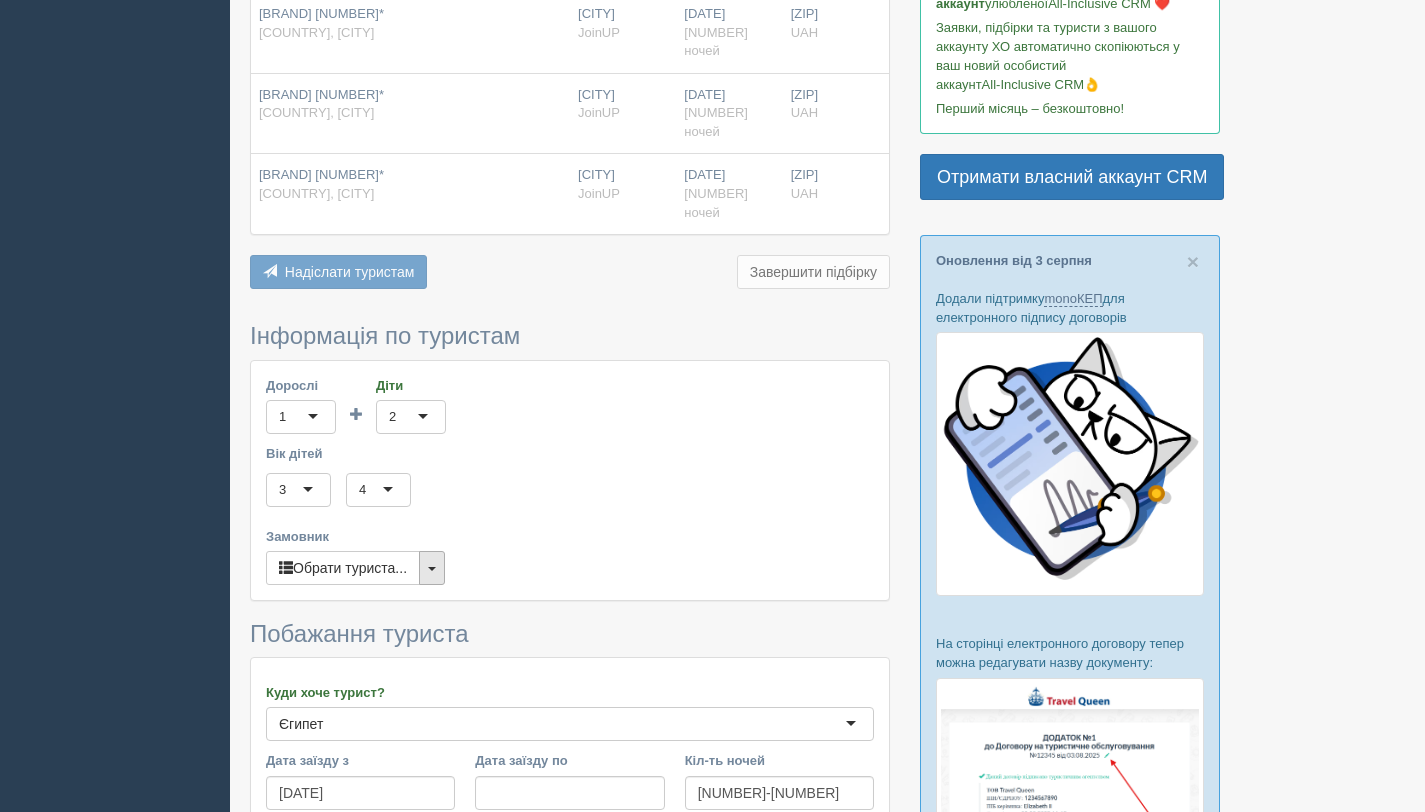 click at bounding box center (432, 568) 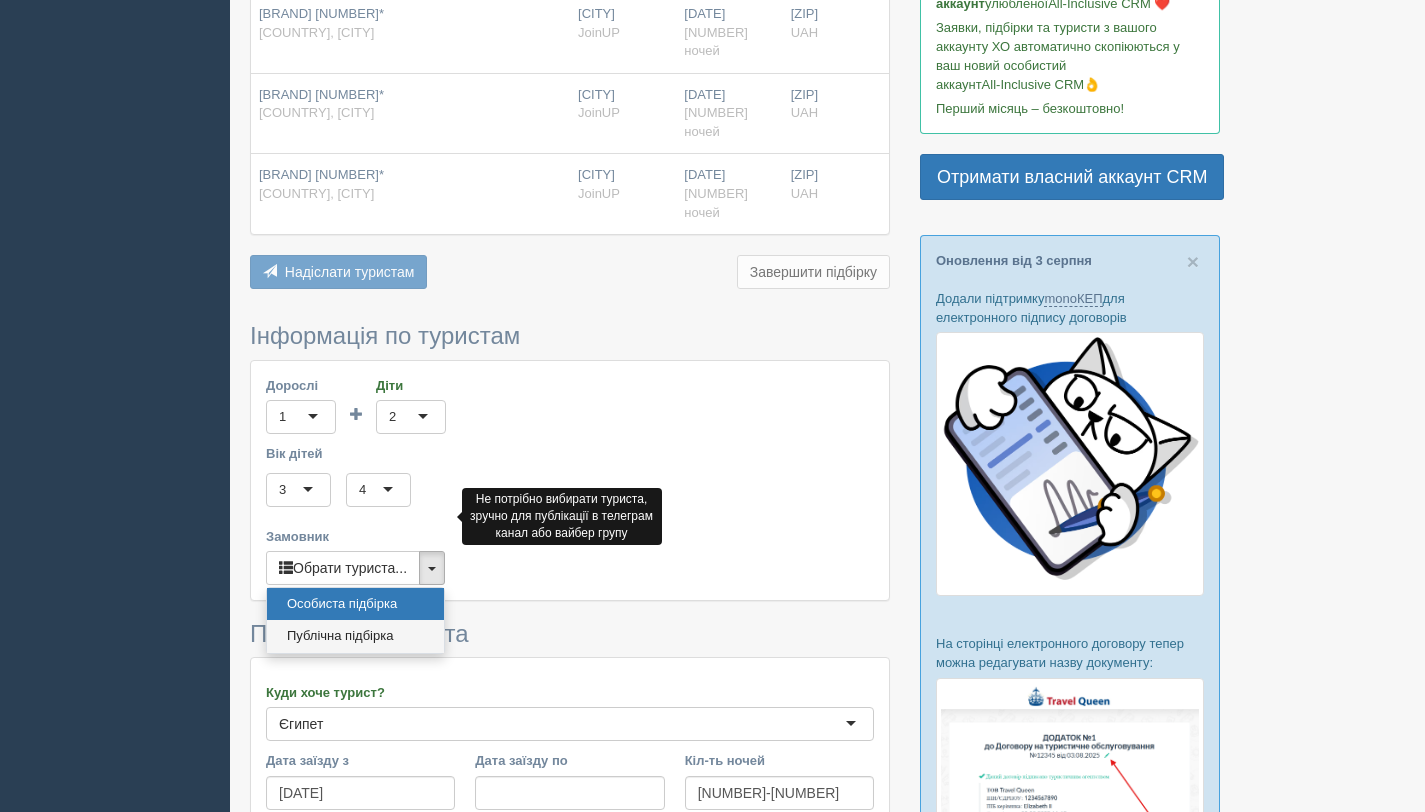 click on "Публічна підбірка" at bounding box center [355, 636] 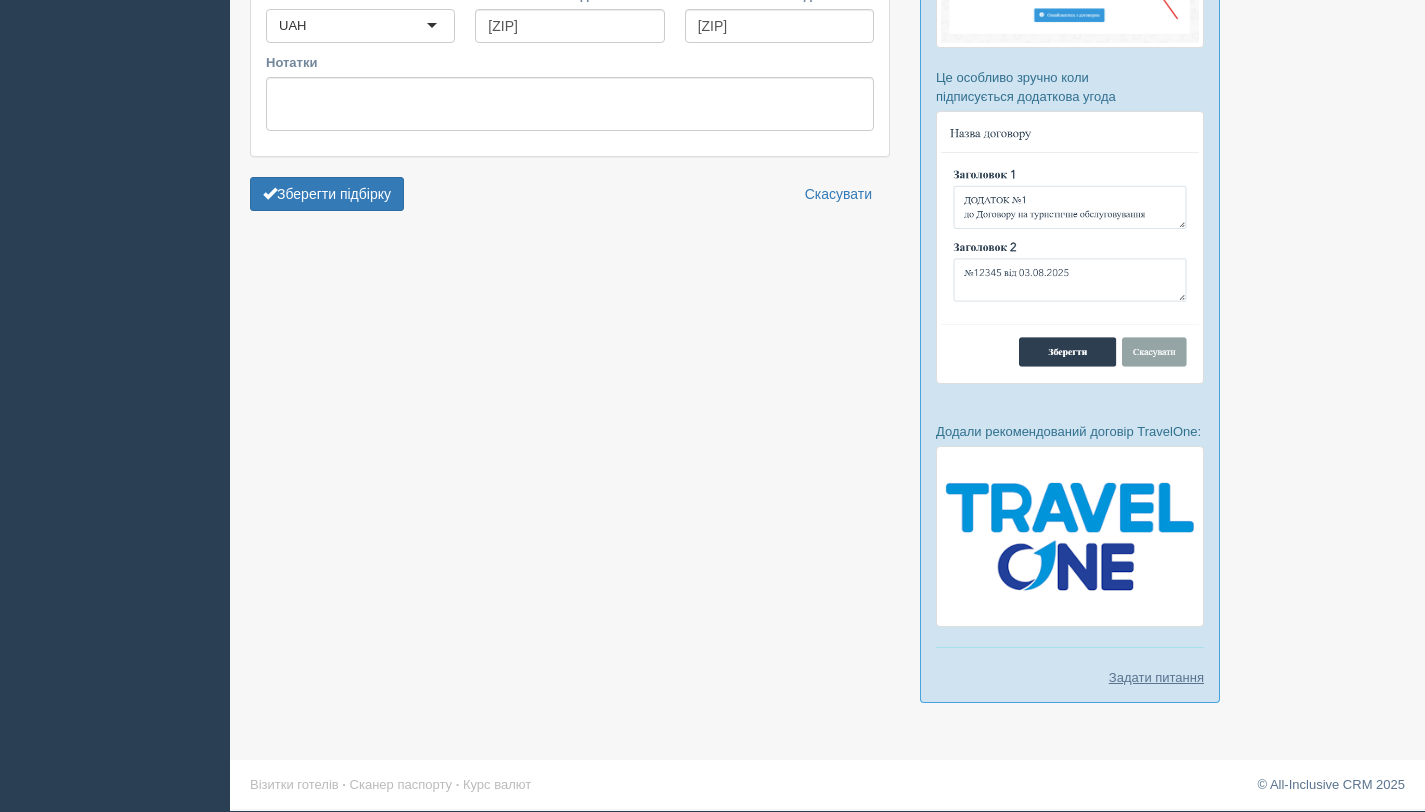scroll, scrollTop: 1083, scrollLeft: 0, axis: vertical 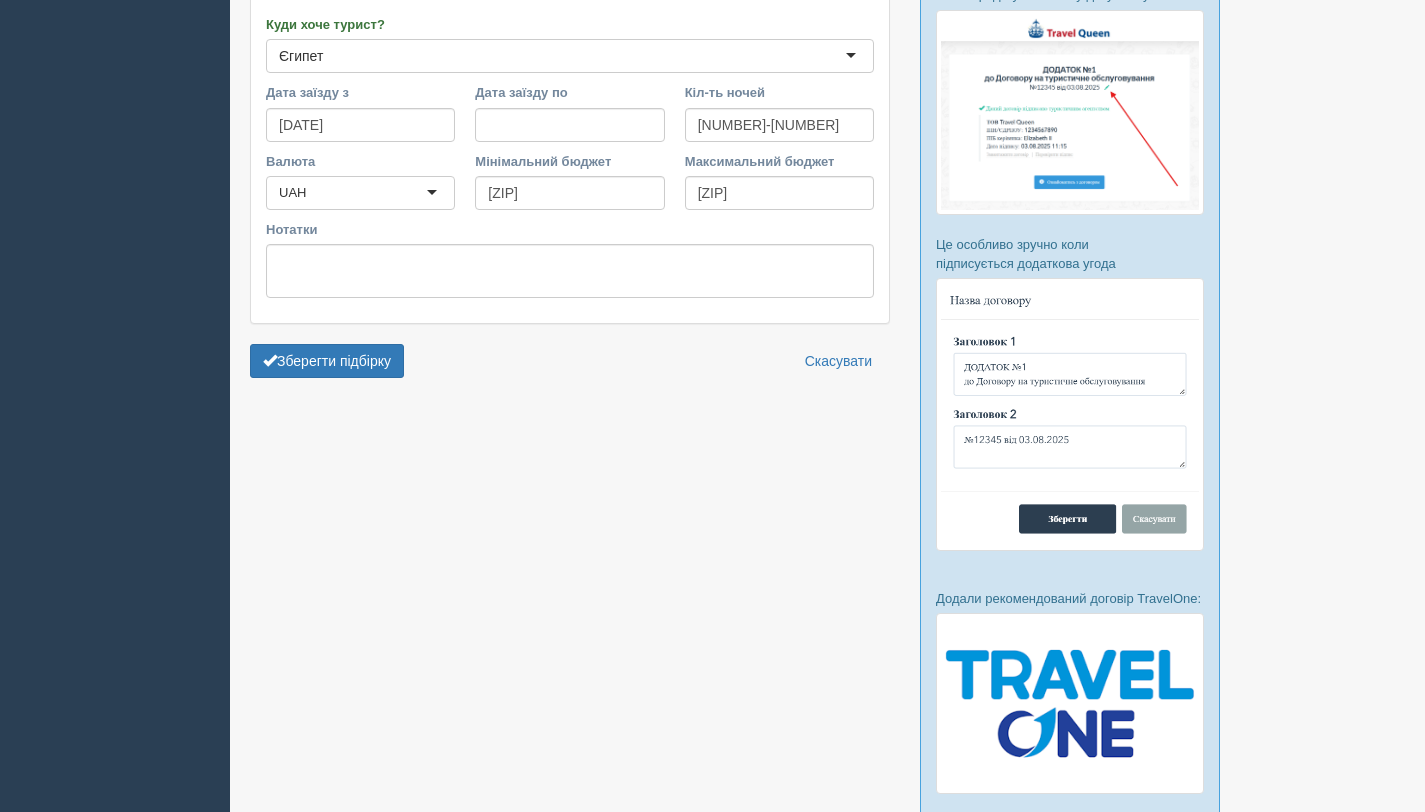 click on "Інформація по туристам
Дорослі
[NUMBER] [NUMBER]
Діти
[NUMBER] [NUMBER] [NUMBER] [NUMBER] [NUMBER] [NUMBER] [NUMBER] [NUMBER] [NUMBER] [NUMBER] [NUMBER] [NUMBER] [NUMBER] [NUMBER] [NUMBER] [NUMBER] [NUMBER] [NUMBER] [NUMBER] [NUMBER] [NUMBER] [NUMBER] [NUMBER] [NUMBER] [NUMBER] [NUMBER] [NUMBER] [NUMBER] [NUMBER] [NUMBER] [NUMBER] [NUMBER] [NUMBER] [NUMBER] [NUMBER] [NUMBER] [NUMBER] [NUMBER] [NUMBER] [NUMBER] [NUMBER] [NUMBER] [NUMBER] [NUMBER] [NUMBER] [NUMBER] [NUMBER] [NUMBER] [NUMBER]
Вік дітей
[NUMBER] [NUMBER] [NUMBER] [NUMBER] [NUMBER] [NUMBER] [NUMBER] [NUMBER] [NUMBER] [NUMBER] [NUMBER] [NUMBER] [NUMBER] [NUMBER] [NUMBER] [NUMBER] [NUMBER] [NUMBER] [NUMBER] [NUMBER] [NUMBER] [NUMBER] [NUMBER] [NUMBER] [NUMBER] [NUMBER] [NUMBER] [NUMBER] [NUMBER] [NUMBER] [NUMBER] [NUMBER] [NUMBER] [NUMBER] [NUMBER] [NUMBER] [NUMBER] [NUMBER] [NUMBER] [NUMBER] [NUMBER] [NUMBER] [NUMBER] [NUMBER] [NUMBER] [NUMBER] [NUMBER] [NUMBER] [NUMBER] [NUMBER]
Замовник
Обрати туриста...
Публічна підбірка
Особиста підбірка
Публічна підбірка
Побажання туриста
Куди хоче турист?
[COUNTRY] [COUNTRY]" at bounding box center [570, 21] 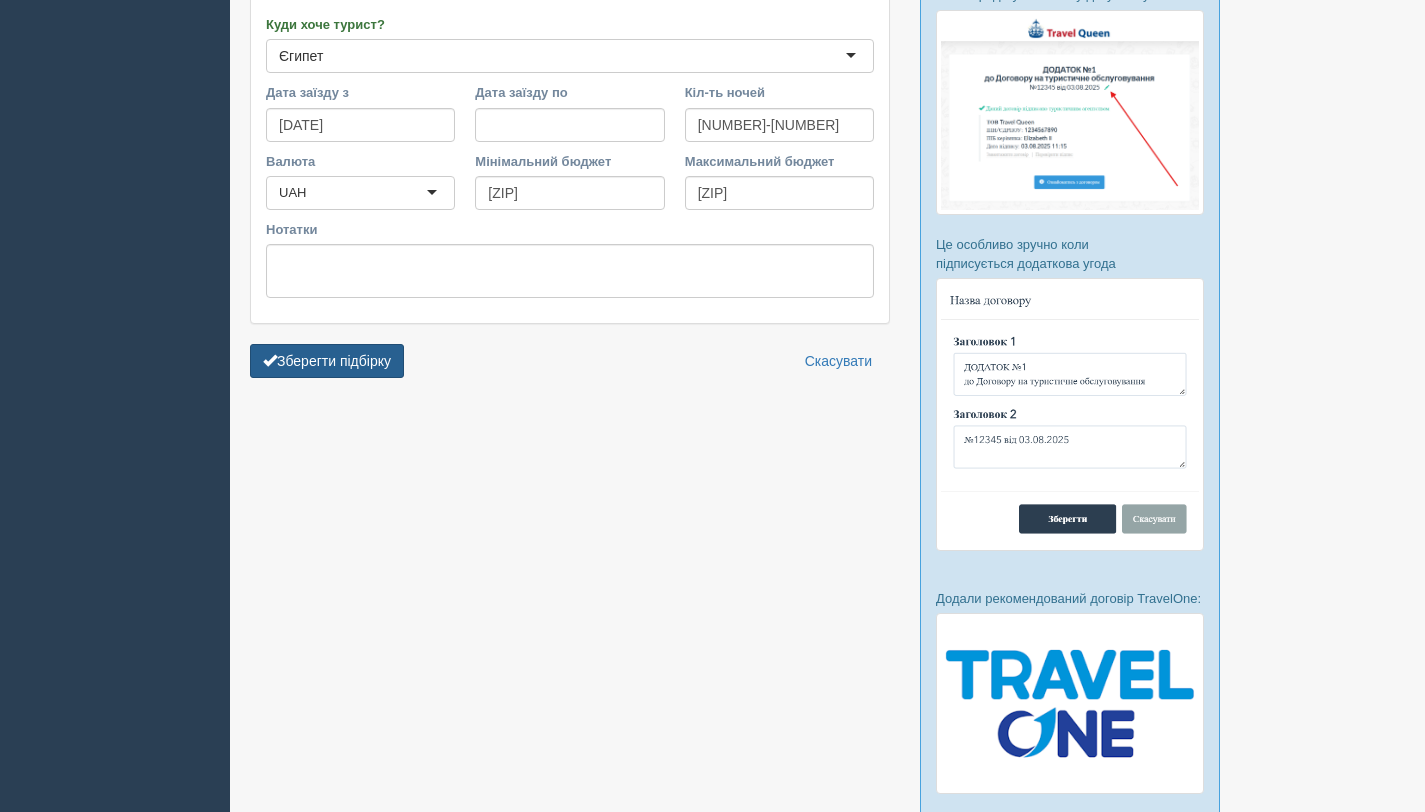 click on "Зберегти підбірку" at bounding box center (327, 361) 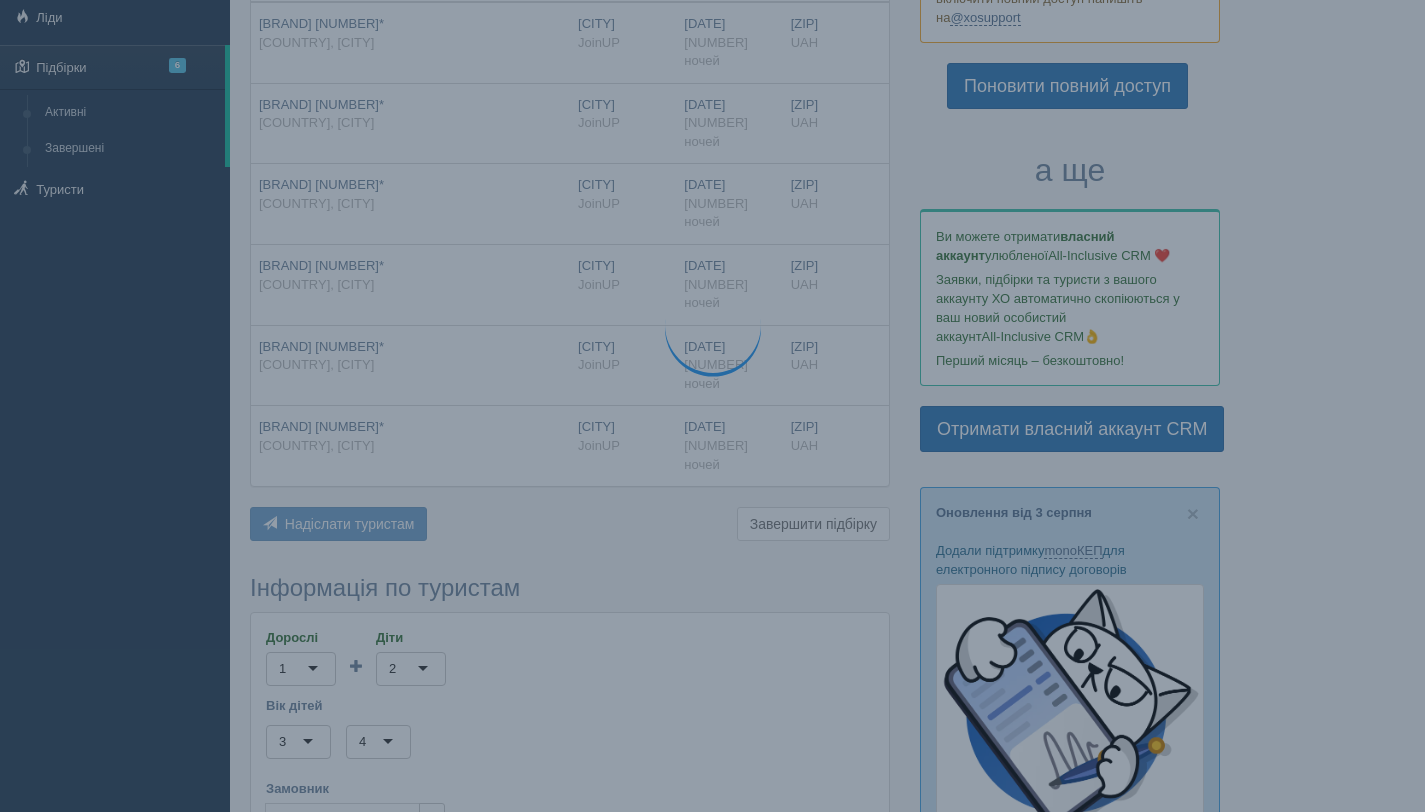 scroll, scrollTop: 157, scrollLeft: 0, axis: vertical 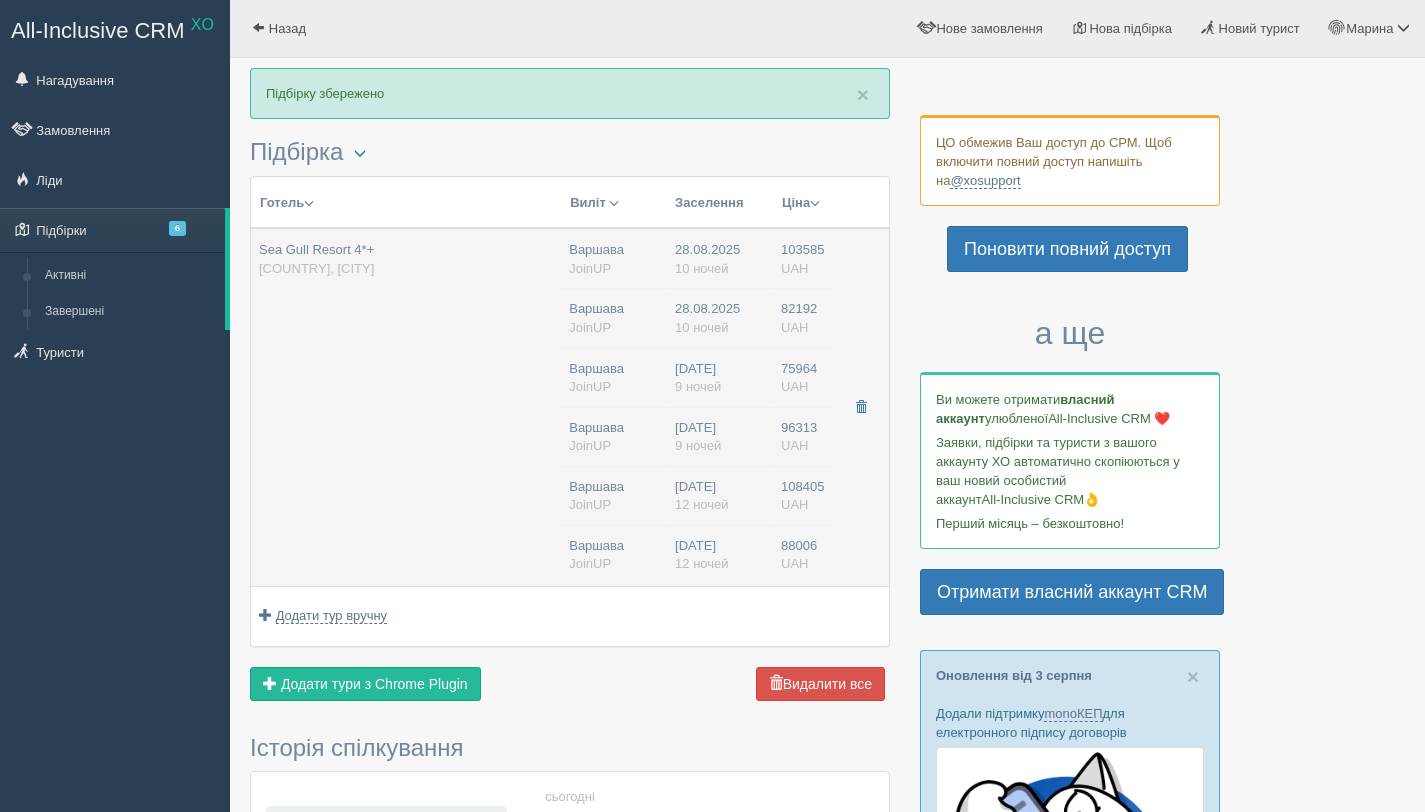 click on "Sea Gull Resort 4*+
[COUNTRY], [CITY]" at bounding box center [406, 407] 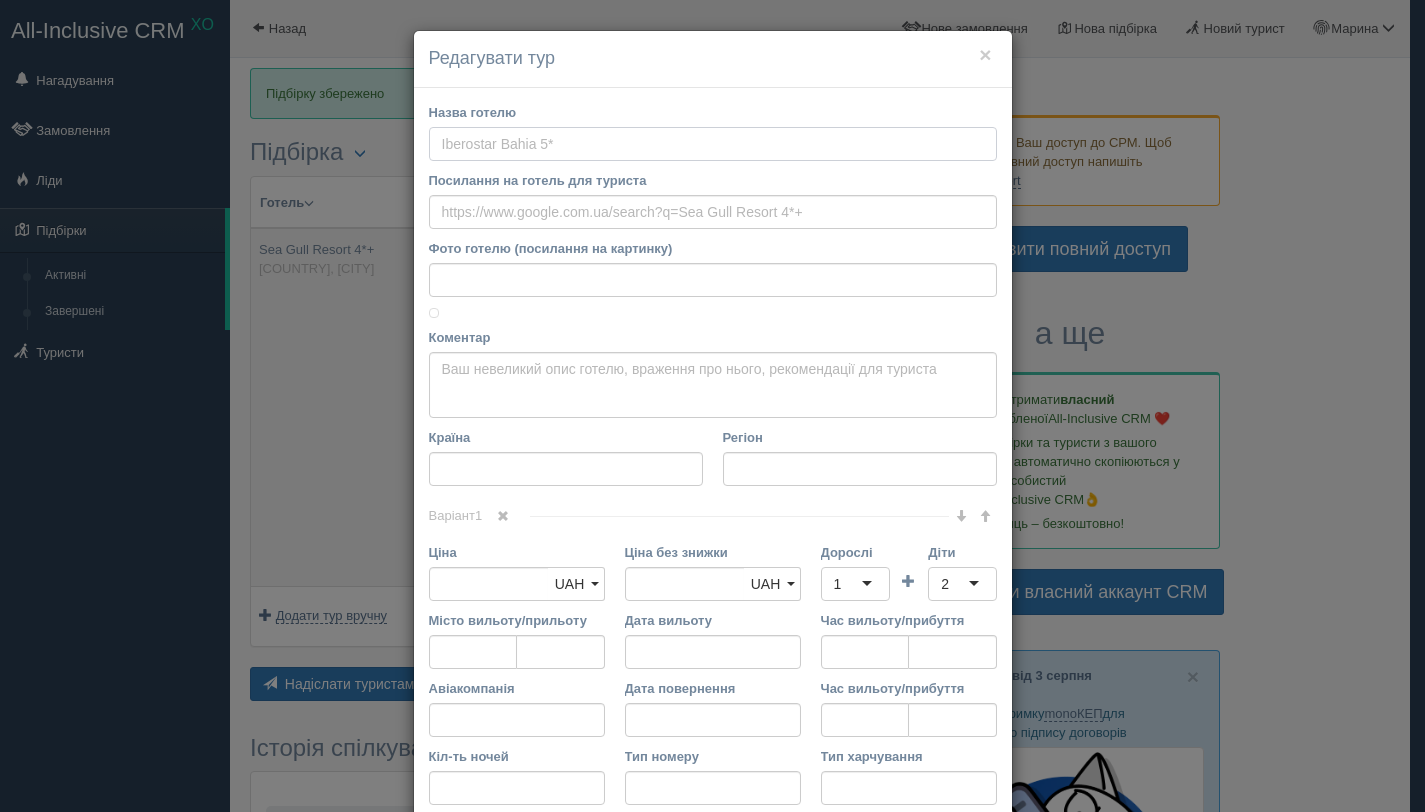 type on "Sea Gull Resort 4*+" 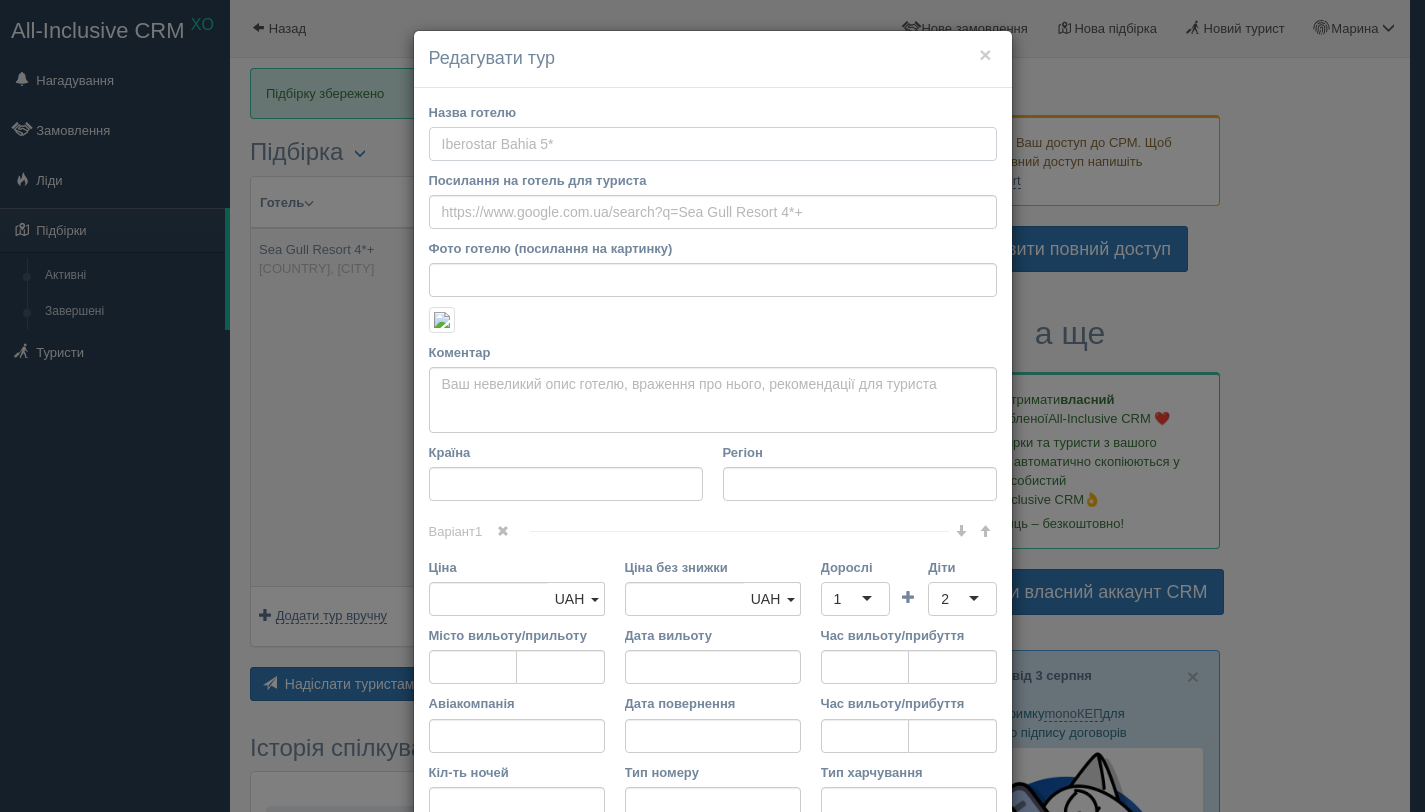 type on "Єгипет" 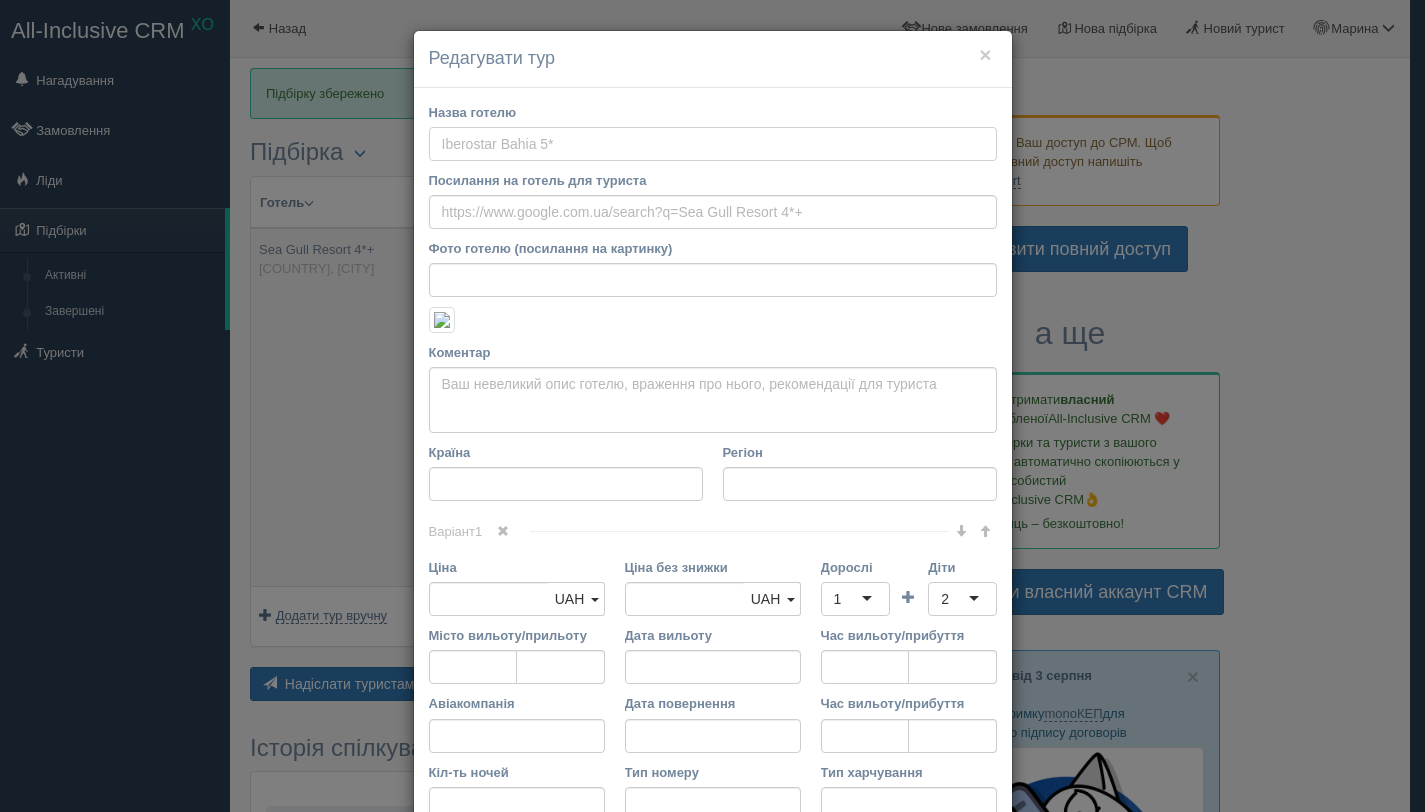 type on "Hurghada" 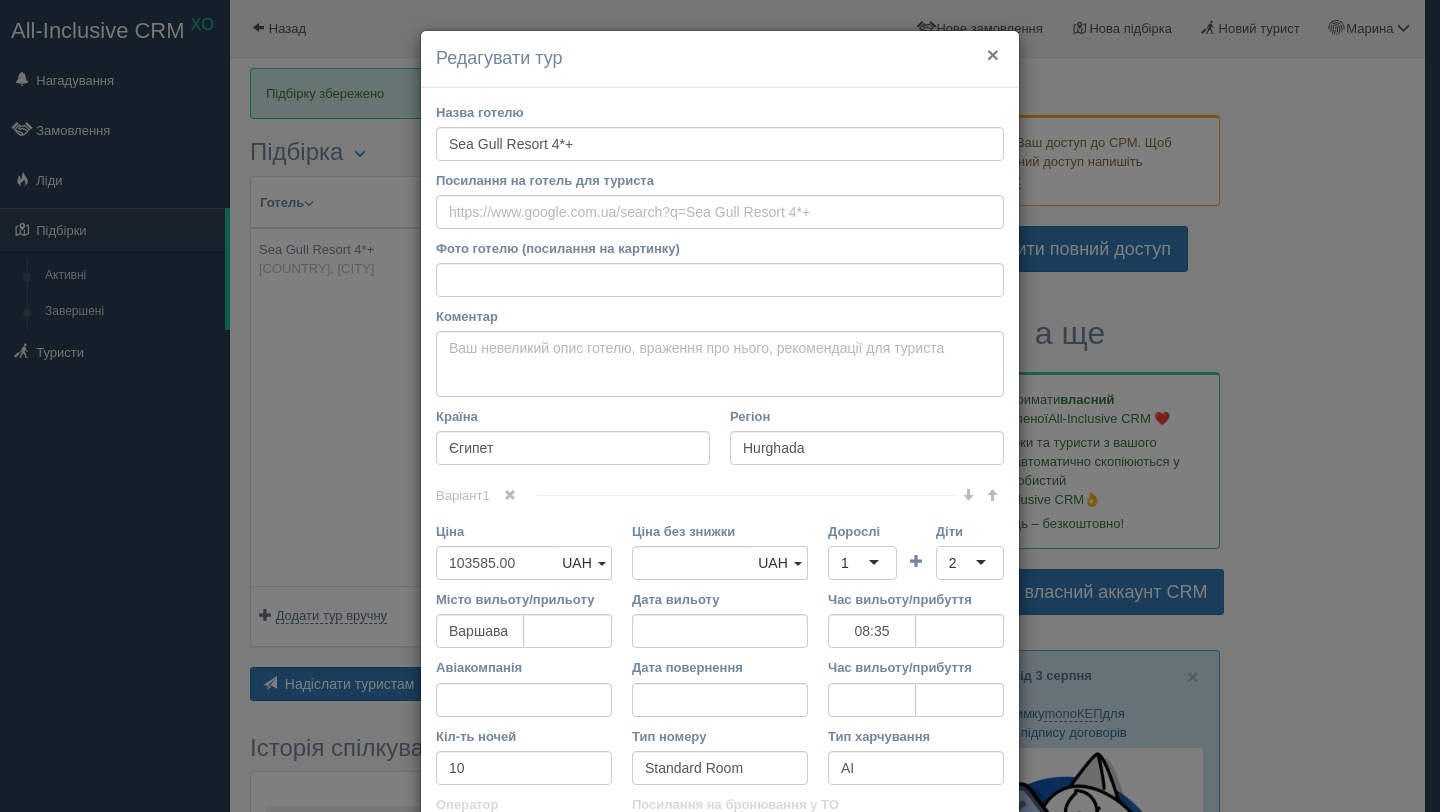 click on "×" at bounding box center (993, 54) 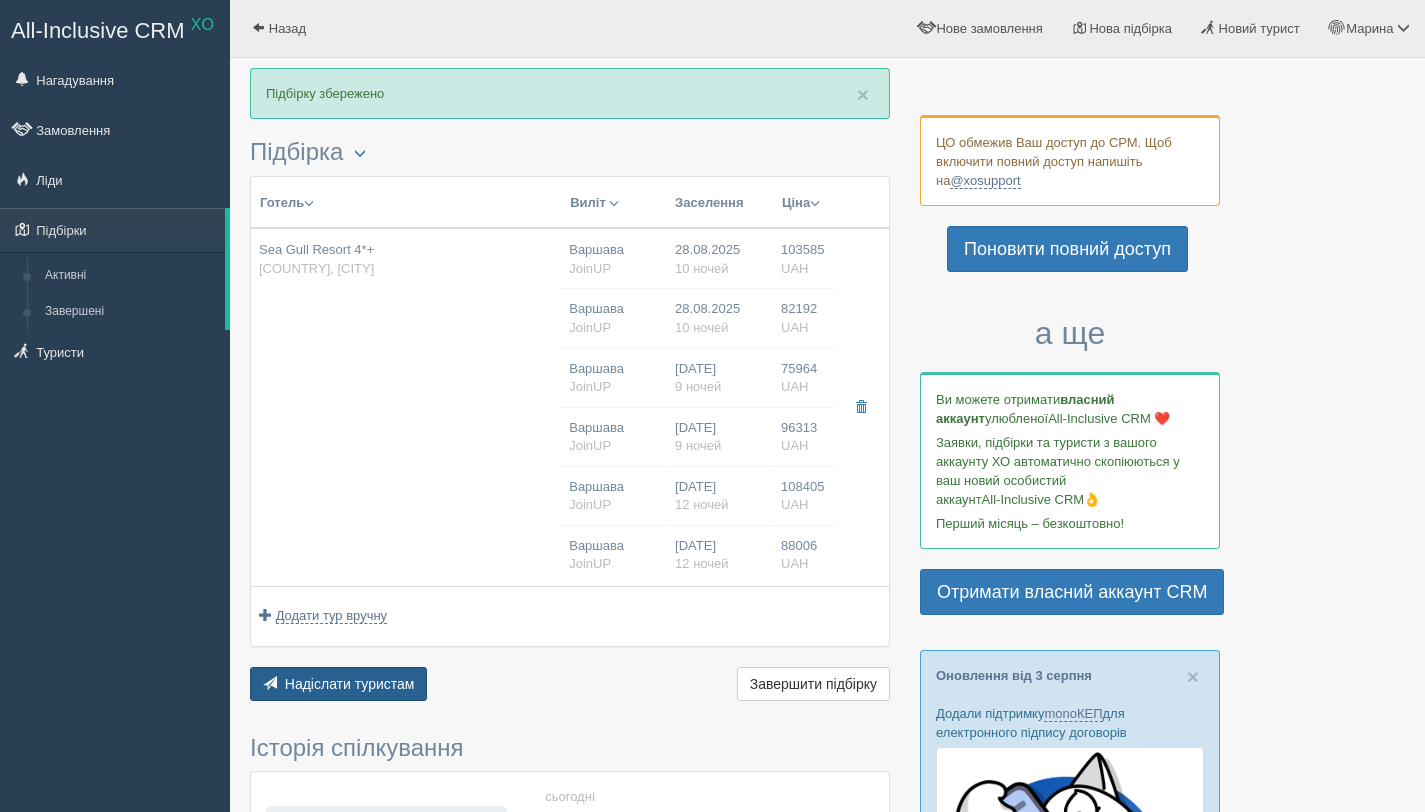 click on "Надіслати туристам" at bounding box center (350, 684) 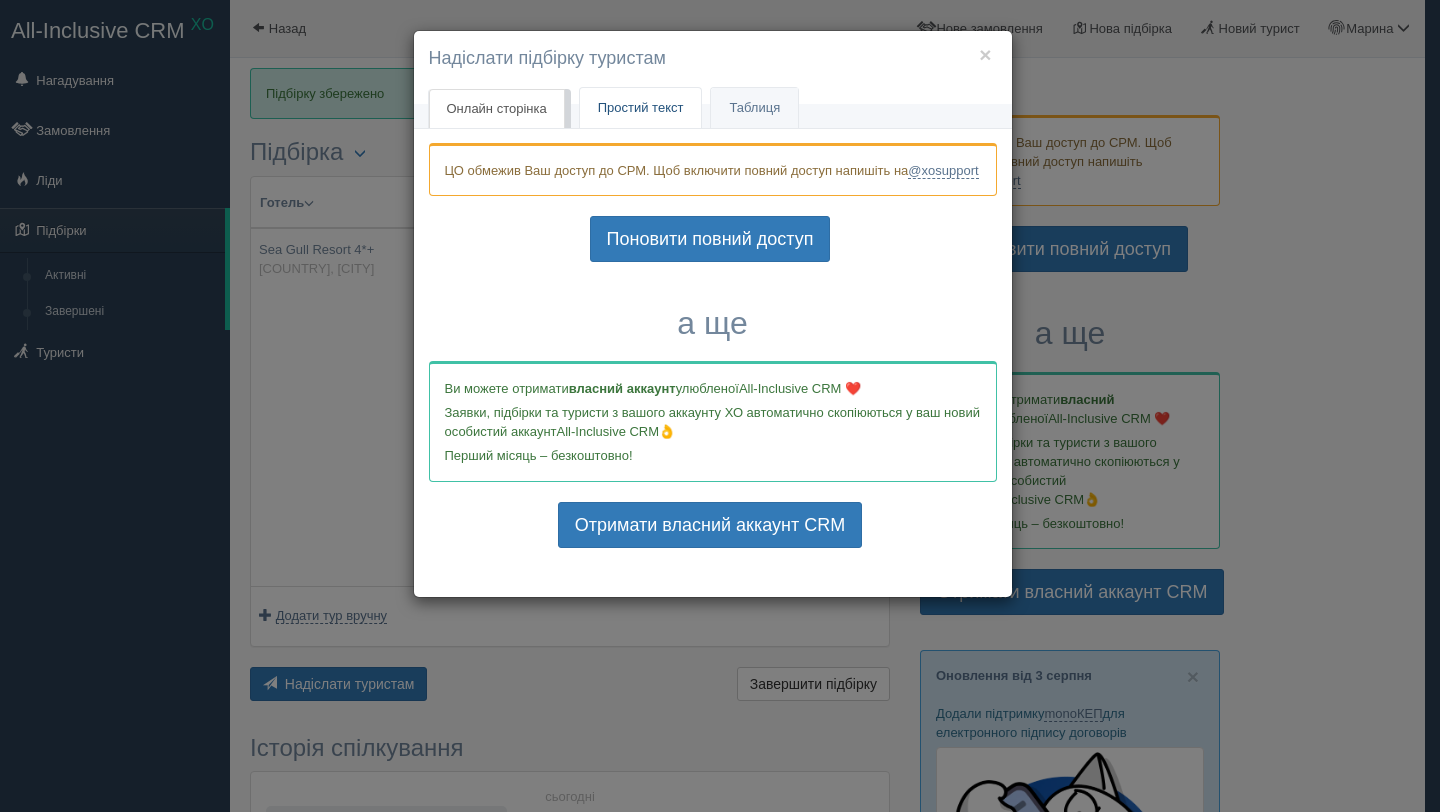 click on "Простий текст" at bounding box center [641, 107] 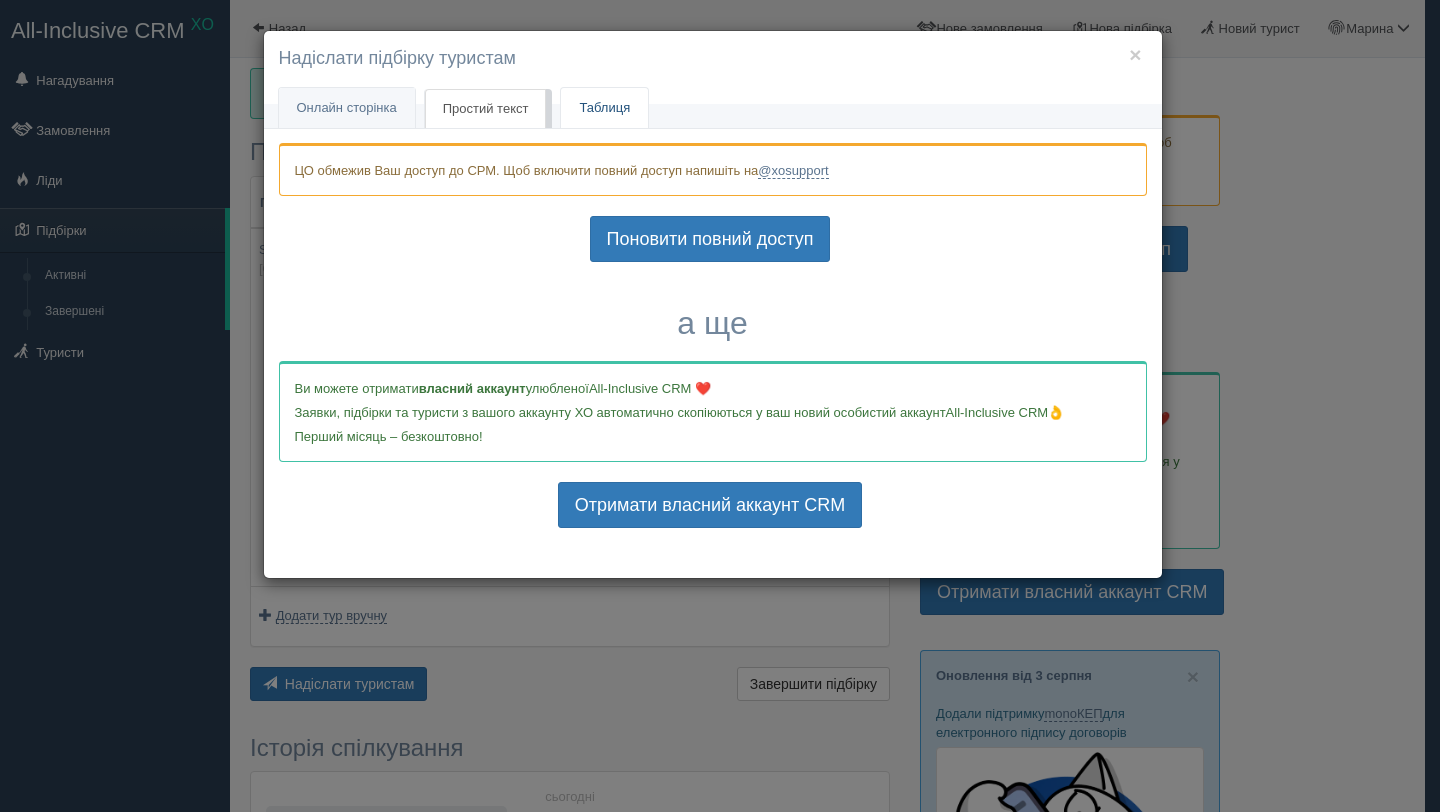 click on "Таблиця" at bounding box center [604, 108] 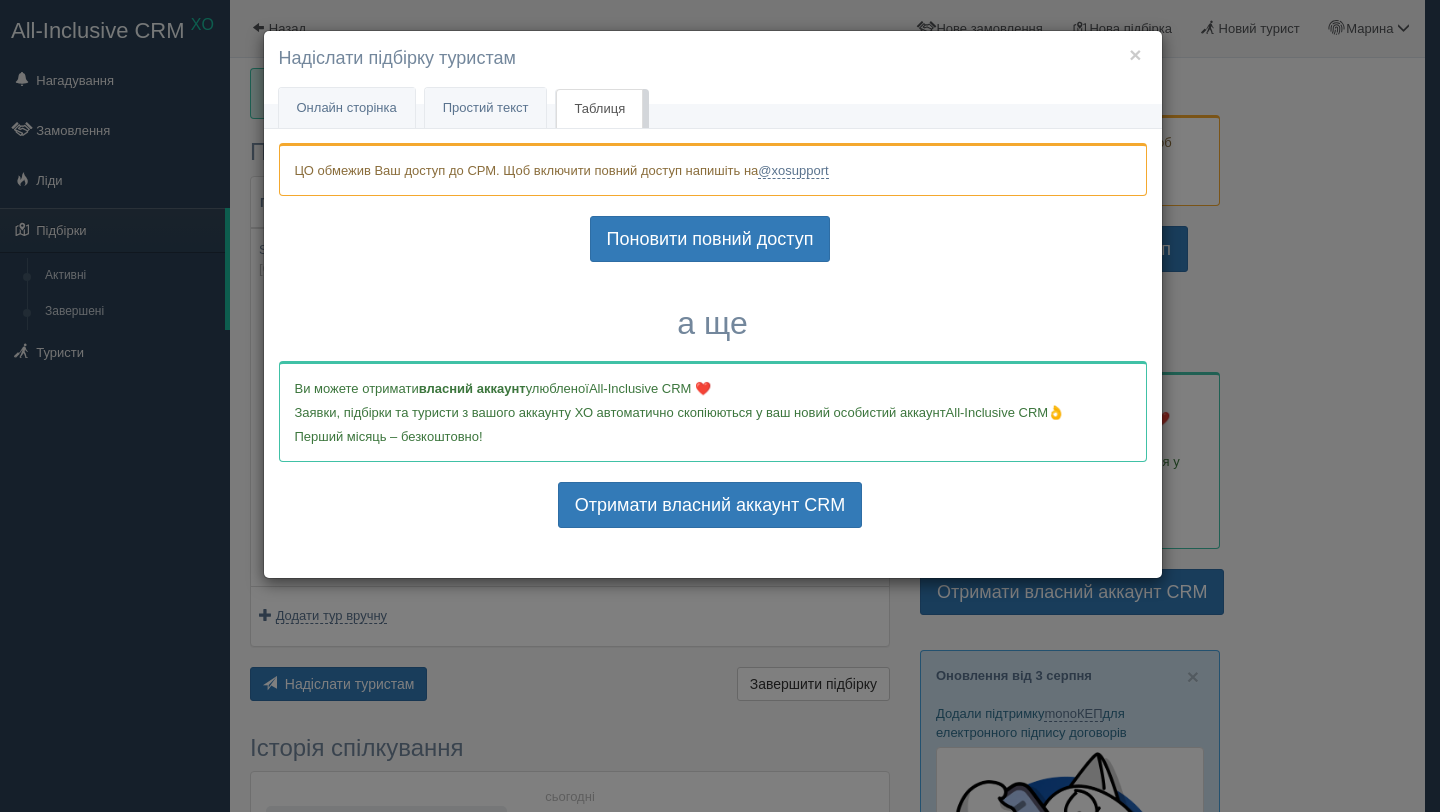 click on "×
Надіслати підбірку туристам" at bounding box center [713, 68] 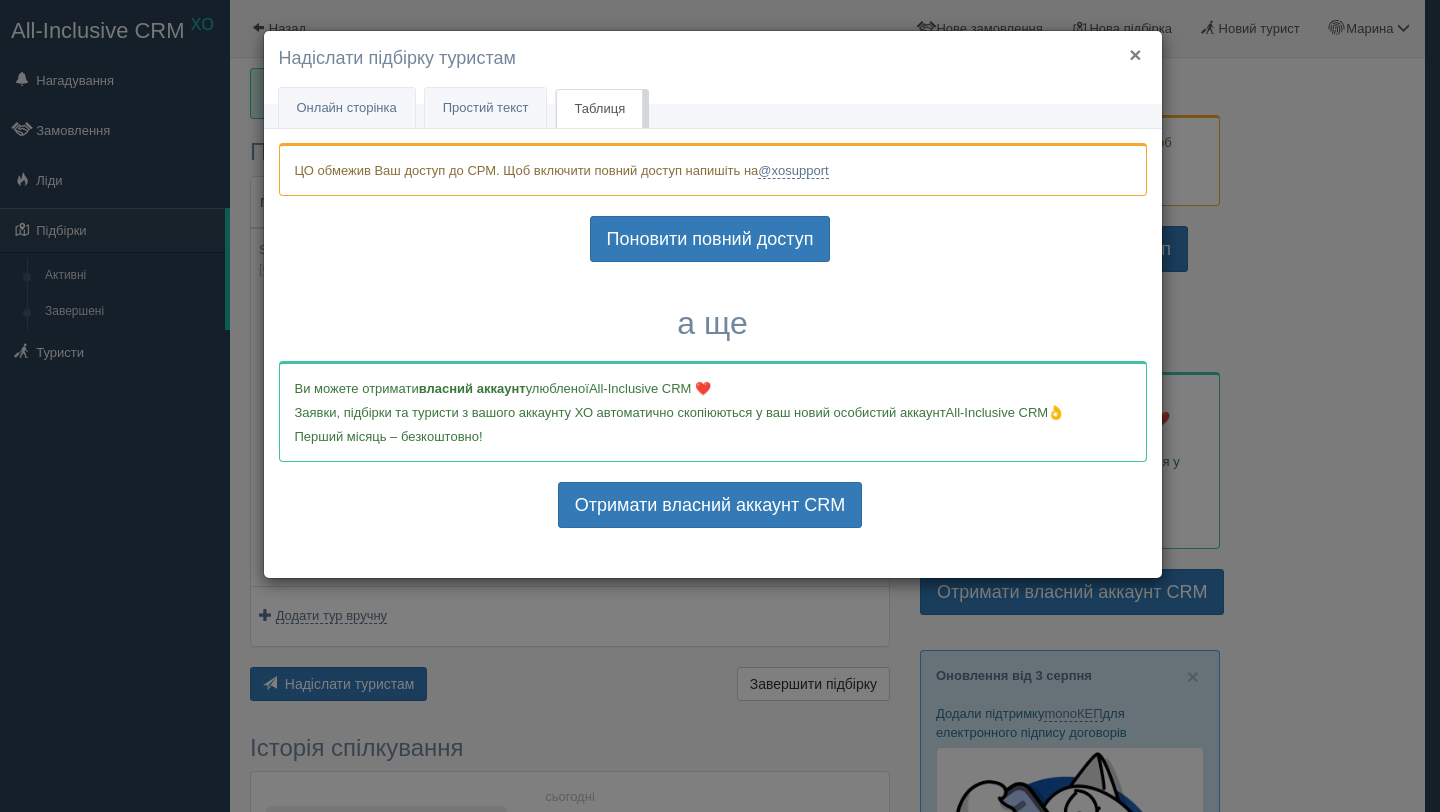click on "×" at bounding box center [1135, 54] 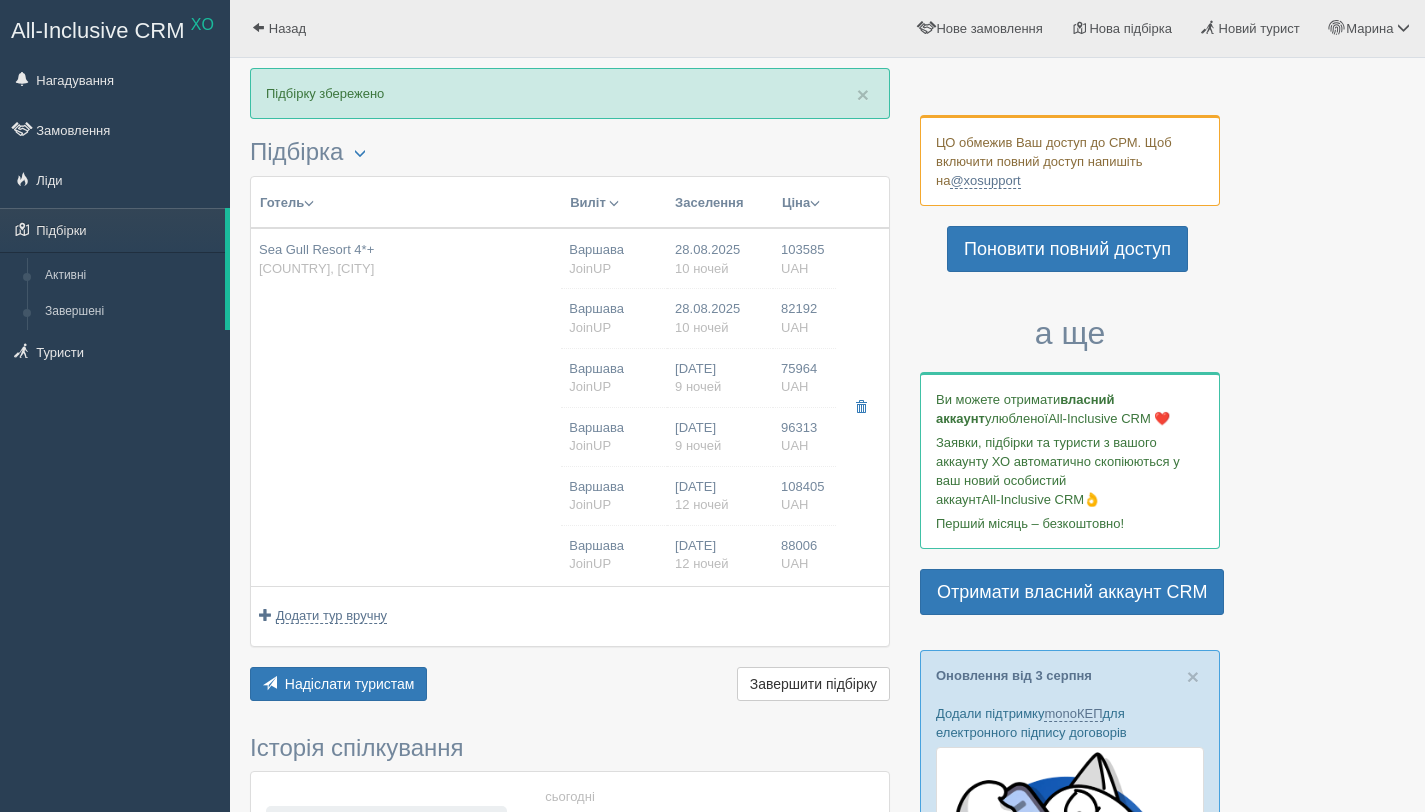 drag, startPoint x: 706, startPoint y: 372, endPoint x: 739, endPoint y: 470, distance: 103.40696 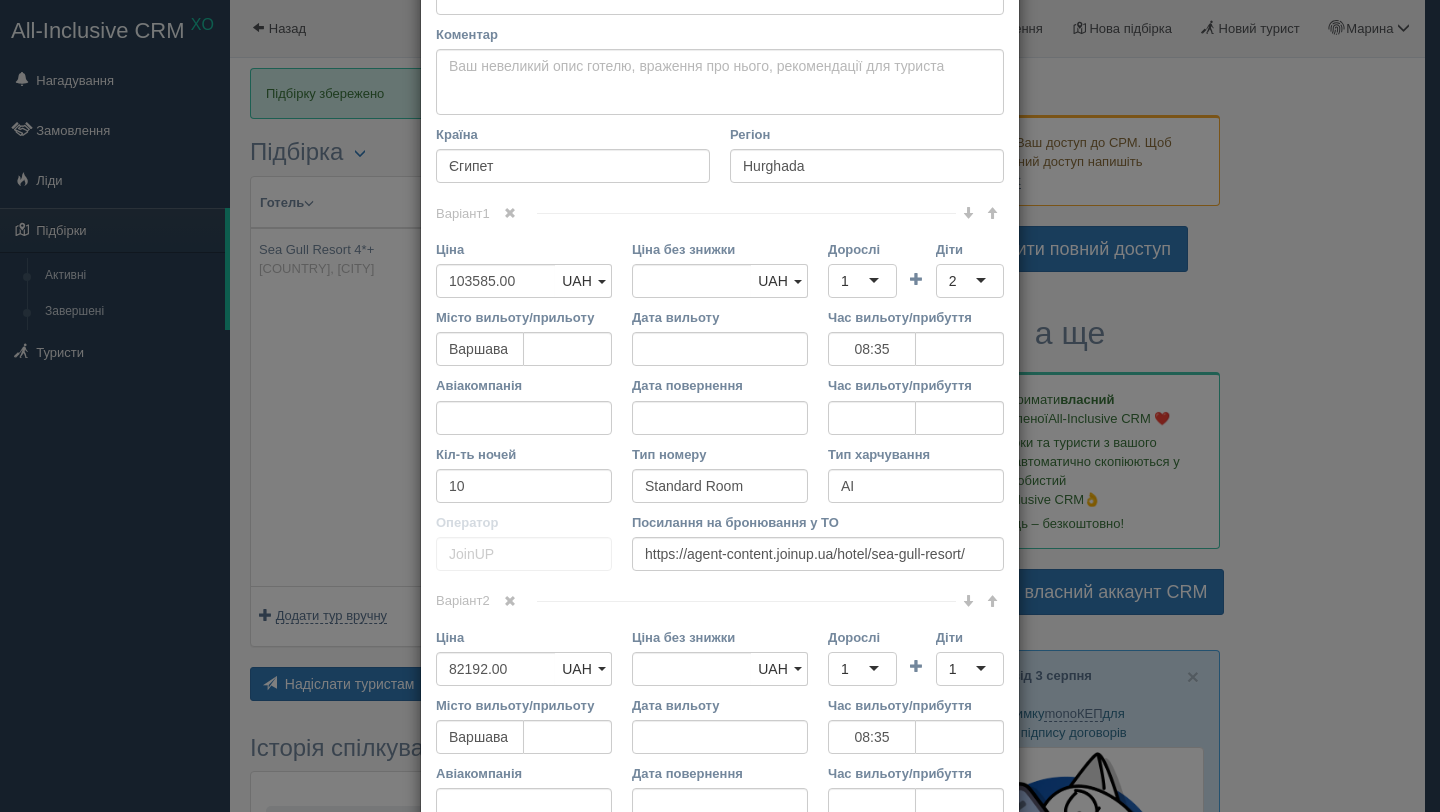 type 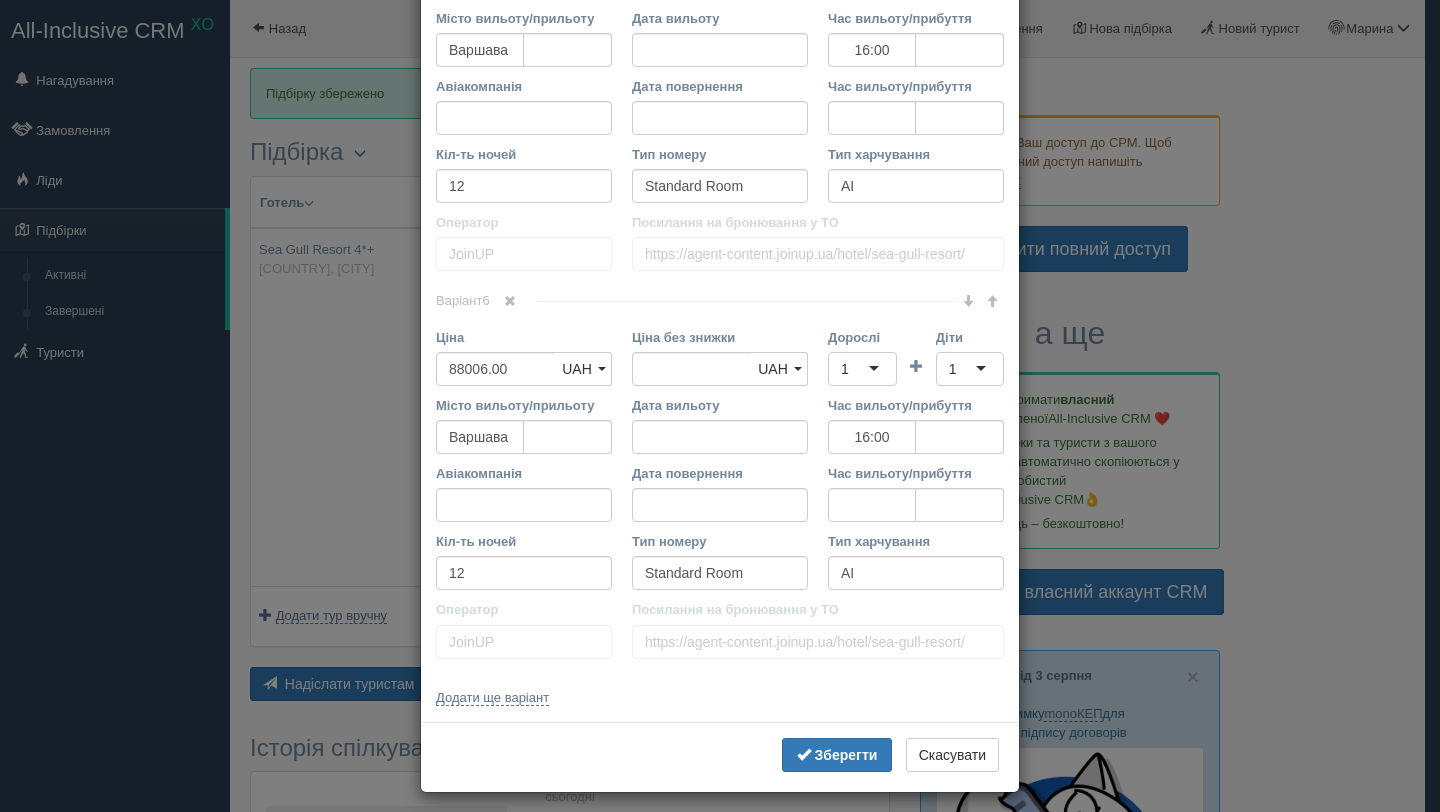 scroll, scrollTop: 2143, scrollLeft: 0, axis: vertical 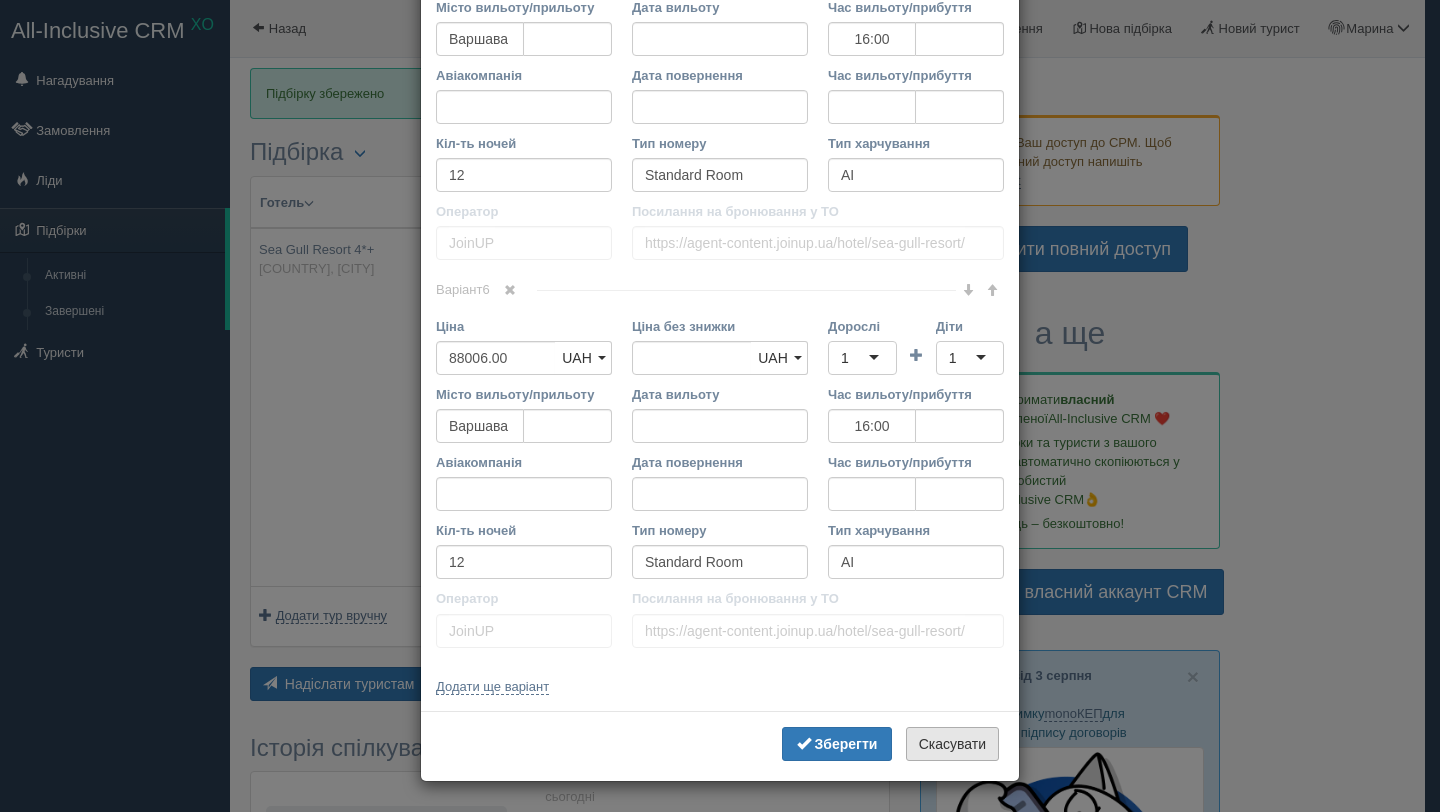 click on "Скасувати" at bounding box center (952, 744) 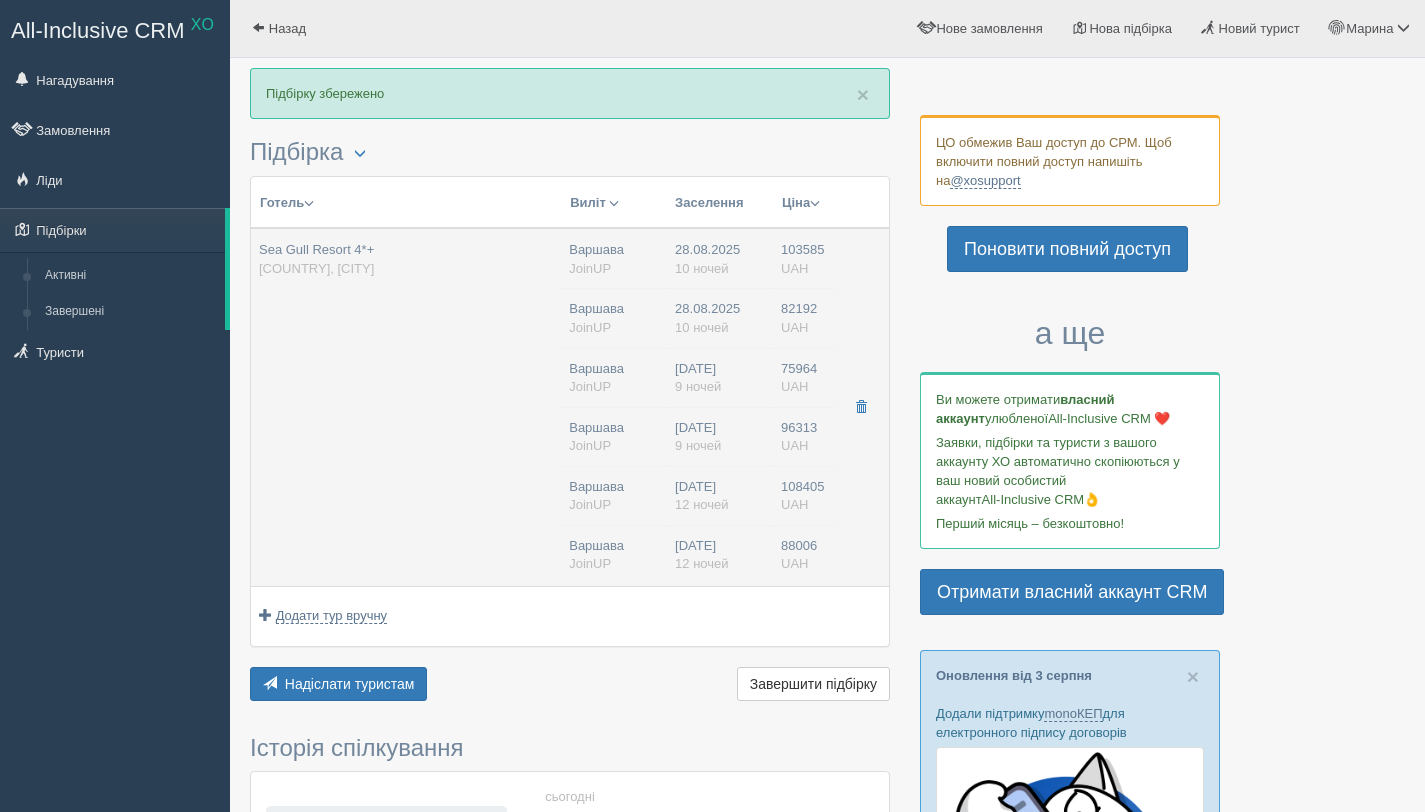 click on "Sea Gull Resort 4*+
Єгипет, Hurghada" at bounding box center [406, 407] 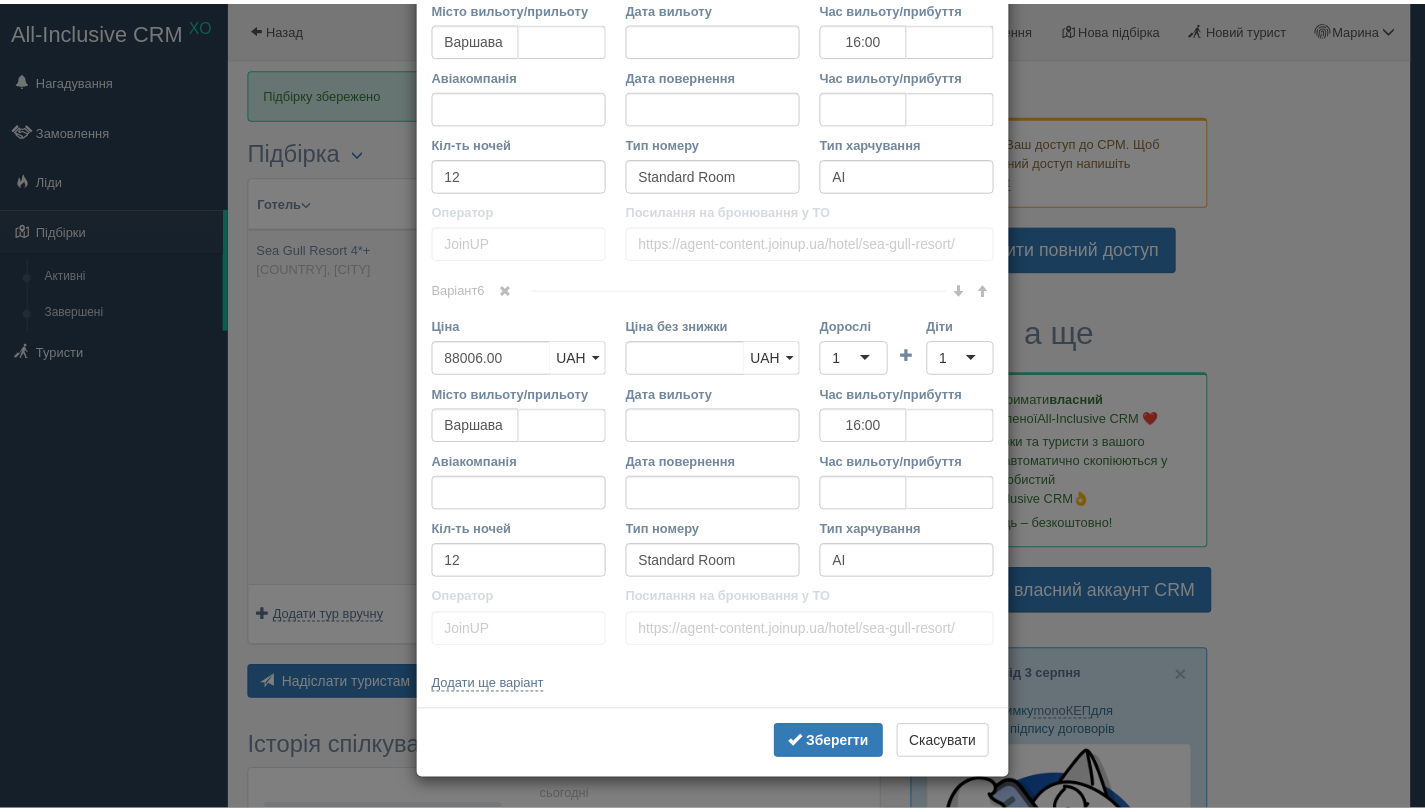 scroll, scrollTop: 0, scrollLeft: 0, axis: both 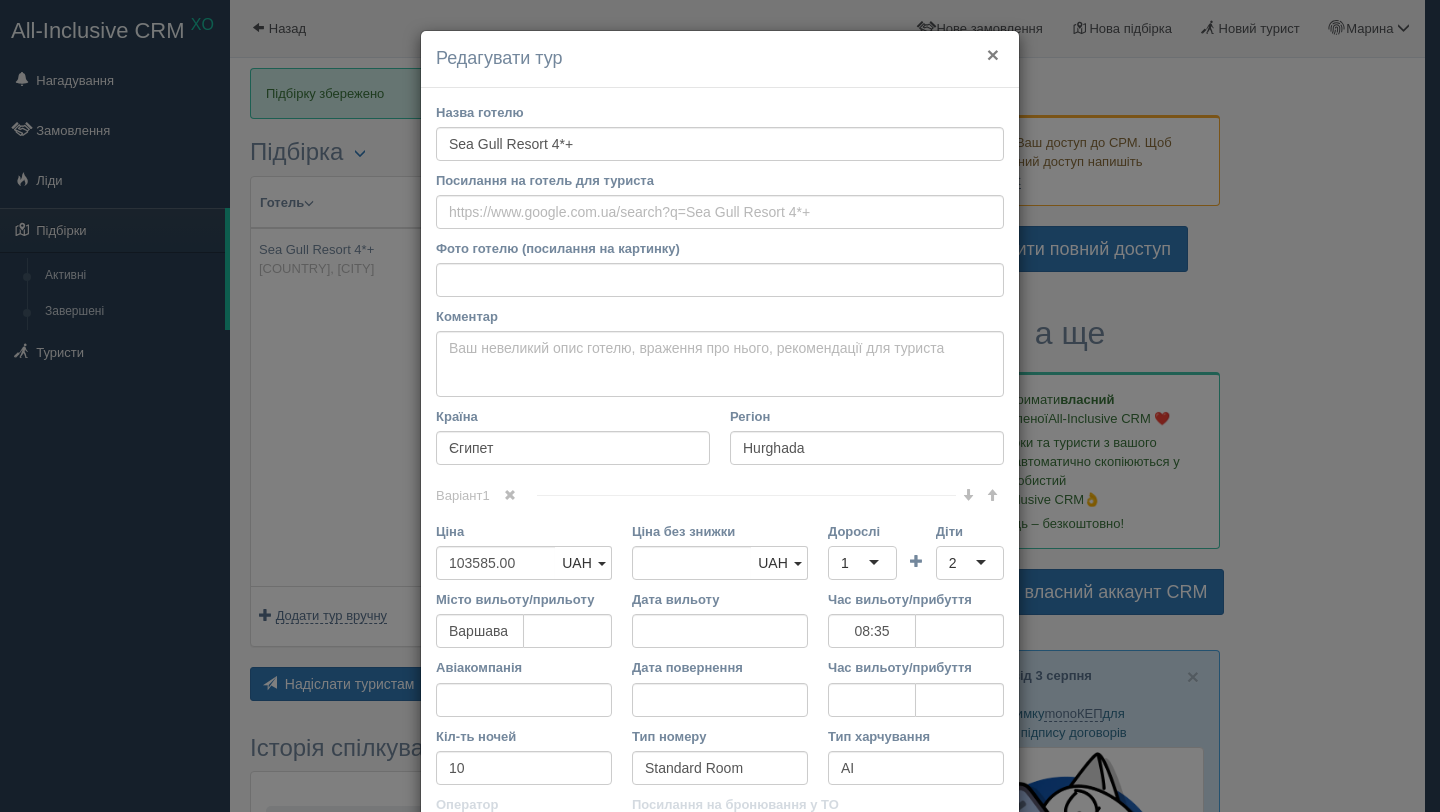 click on "×" at bounding box center [993, 54] 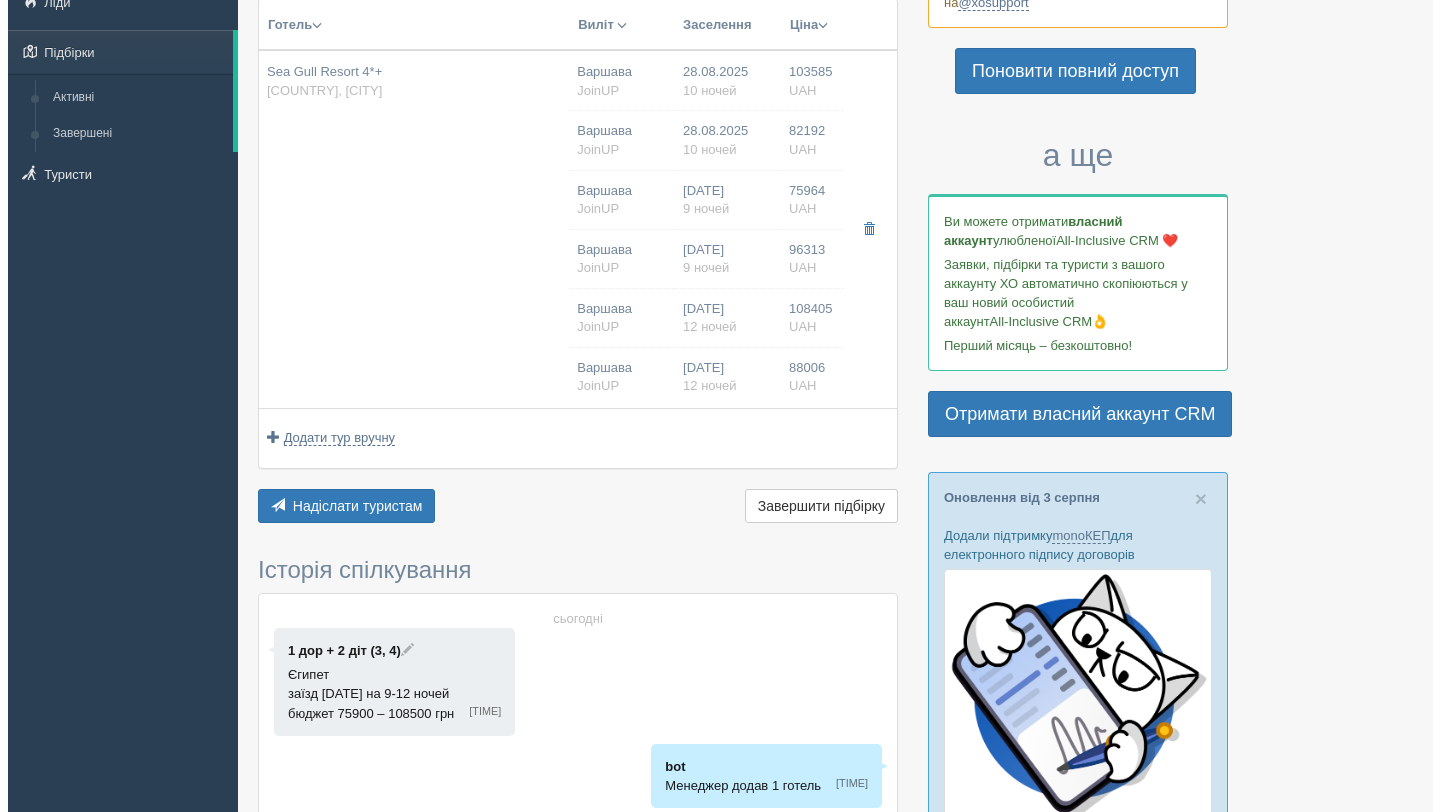 scroll, scrollTop: 0, scrollLeft: 0, axis: both 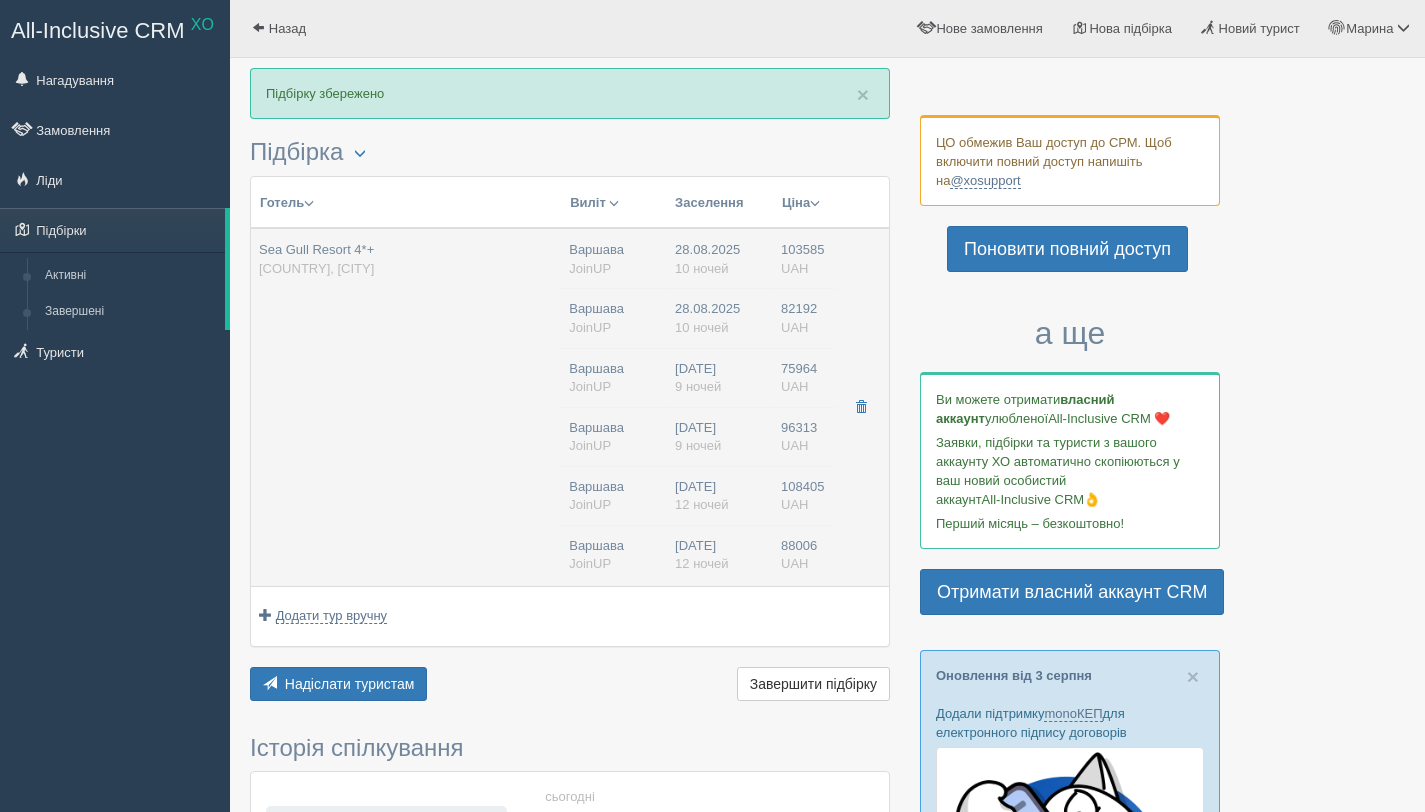 click on "Sea Gull Resort 4*+
Єгипет, Hurghada" at bounding box center [406, 407] 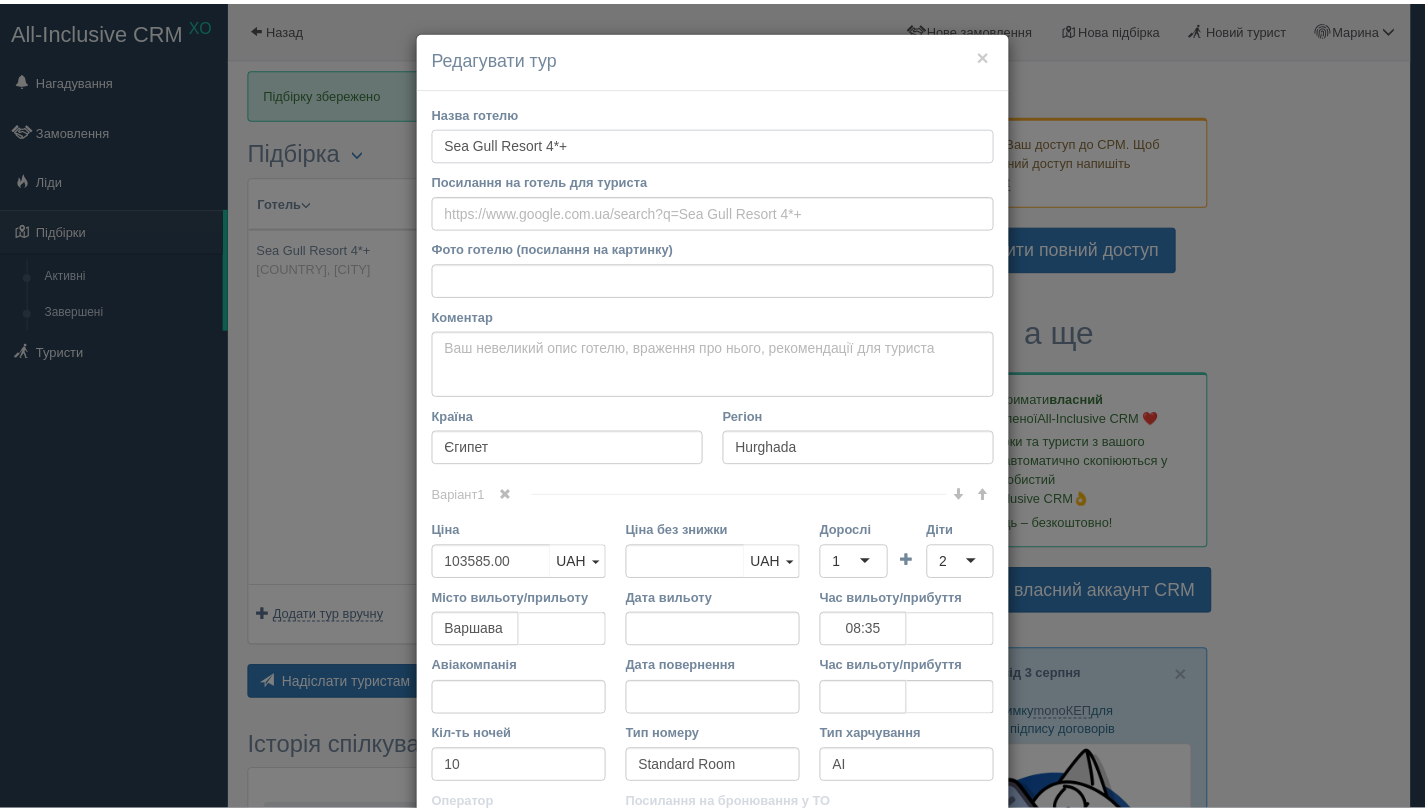 scroll, scrollTop: 4, scrollLeft: 0, axis: vertical 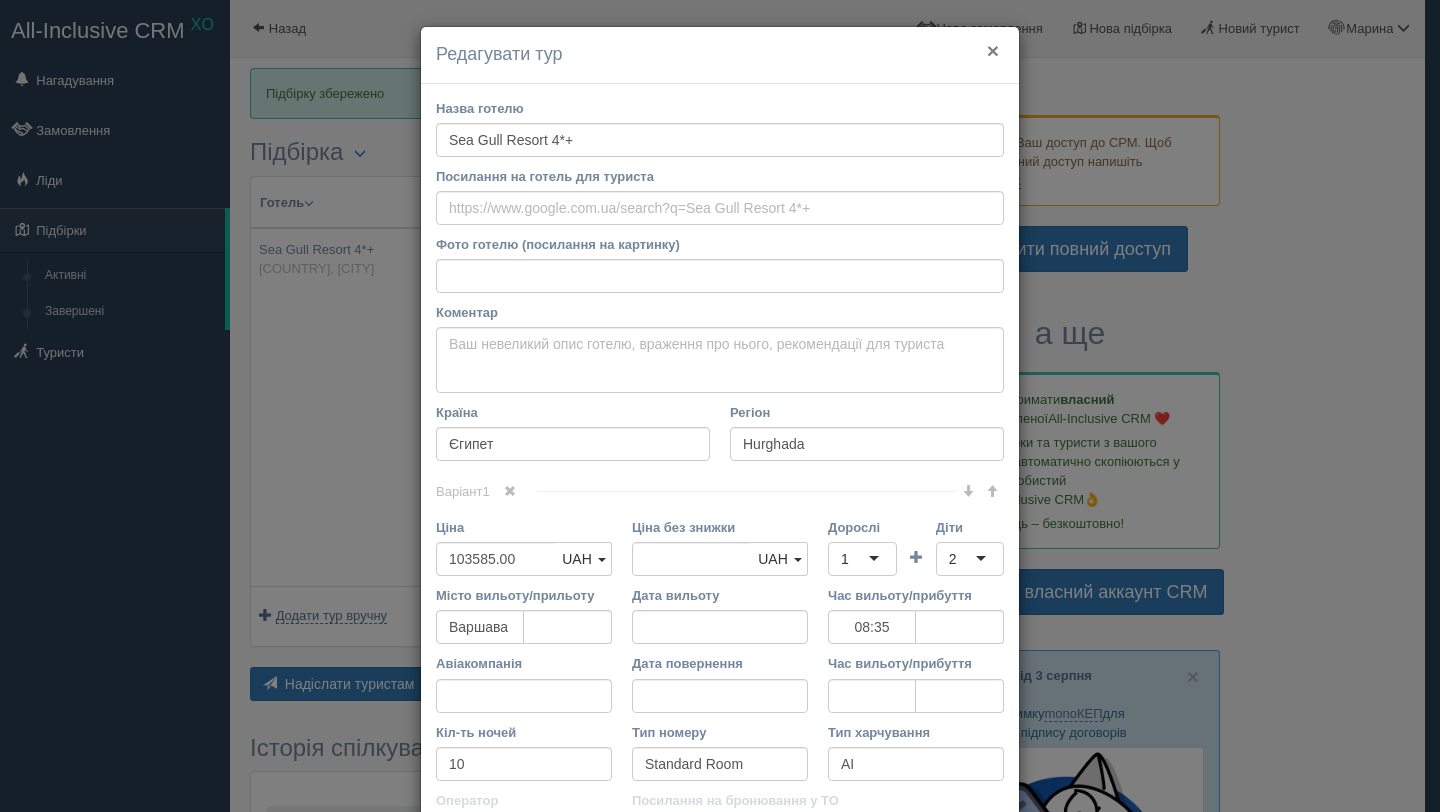 click on "×" at bounding box center [993, 50] 